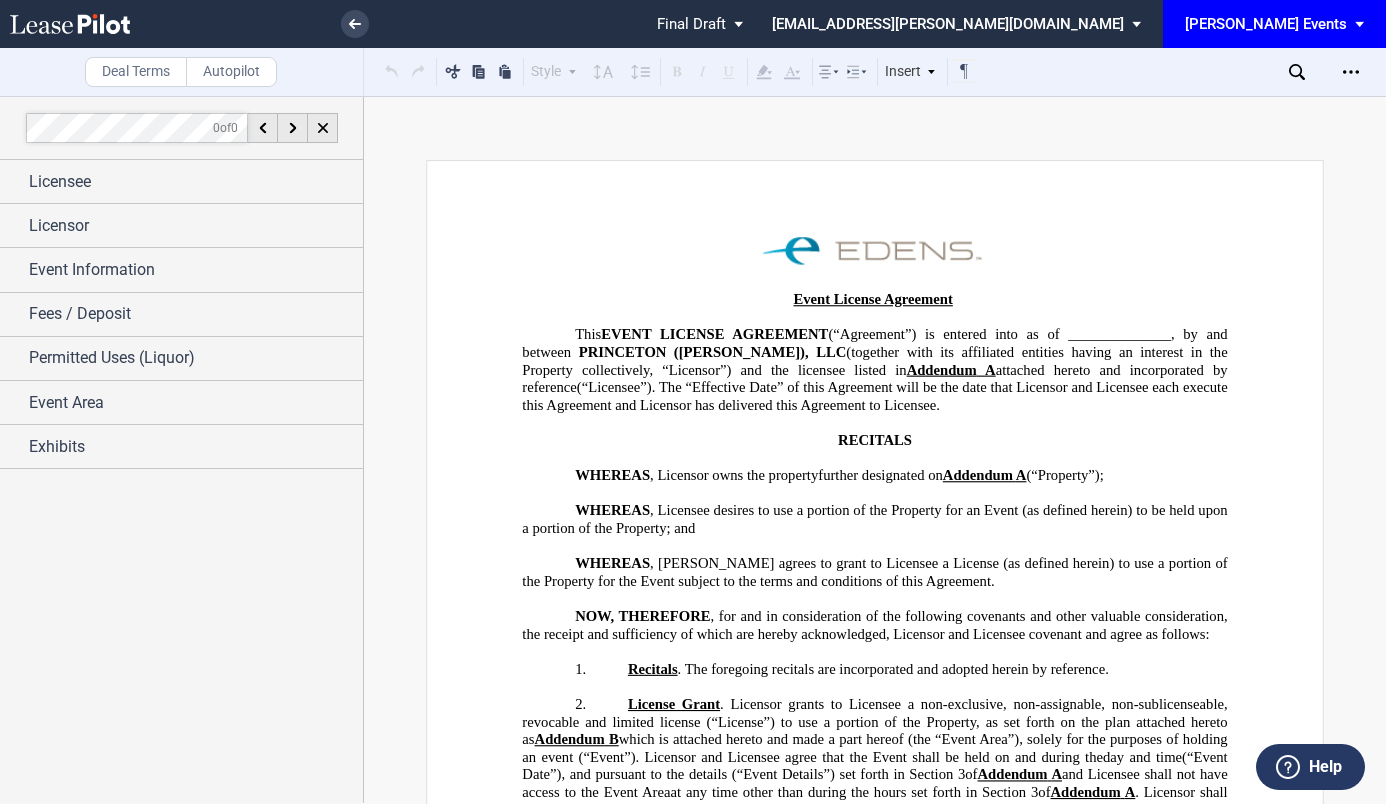 scroll, scrollTop: 0, scrollLeft: 0, axis: both 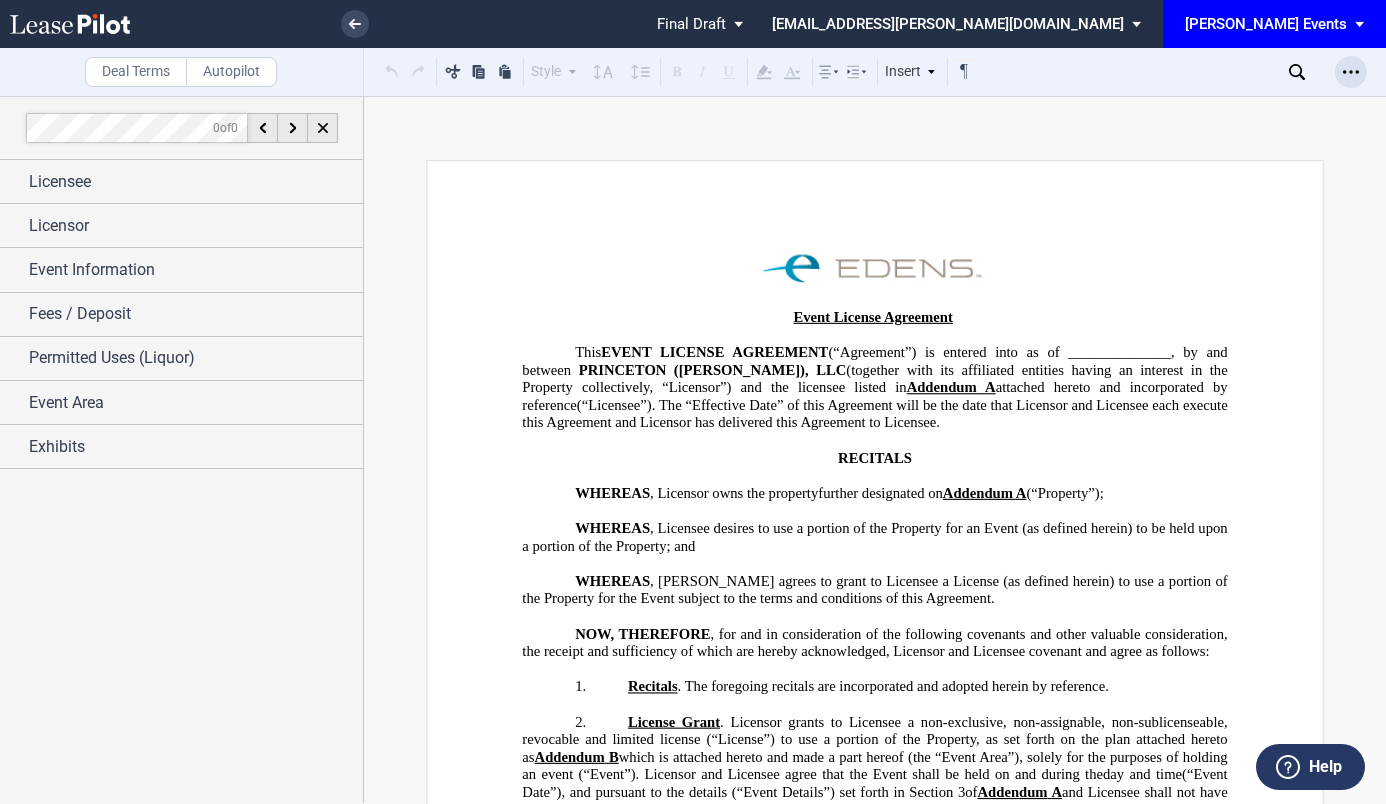 click 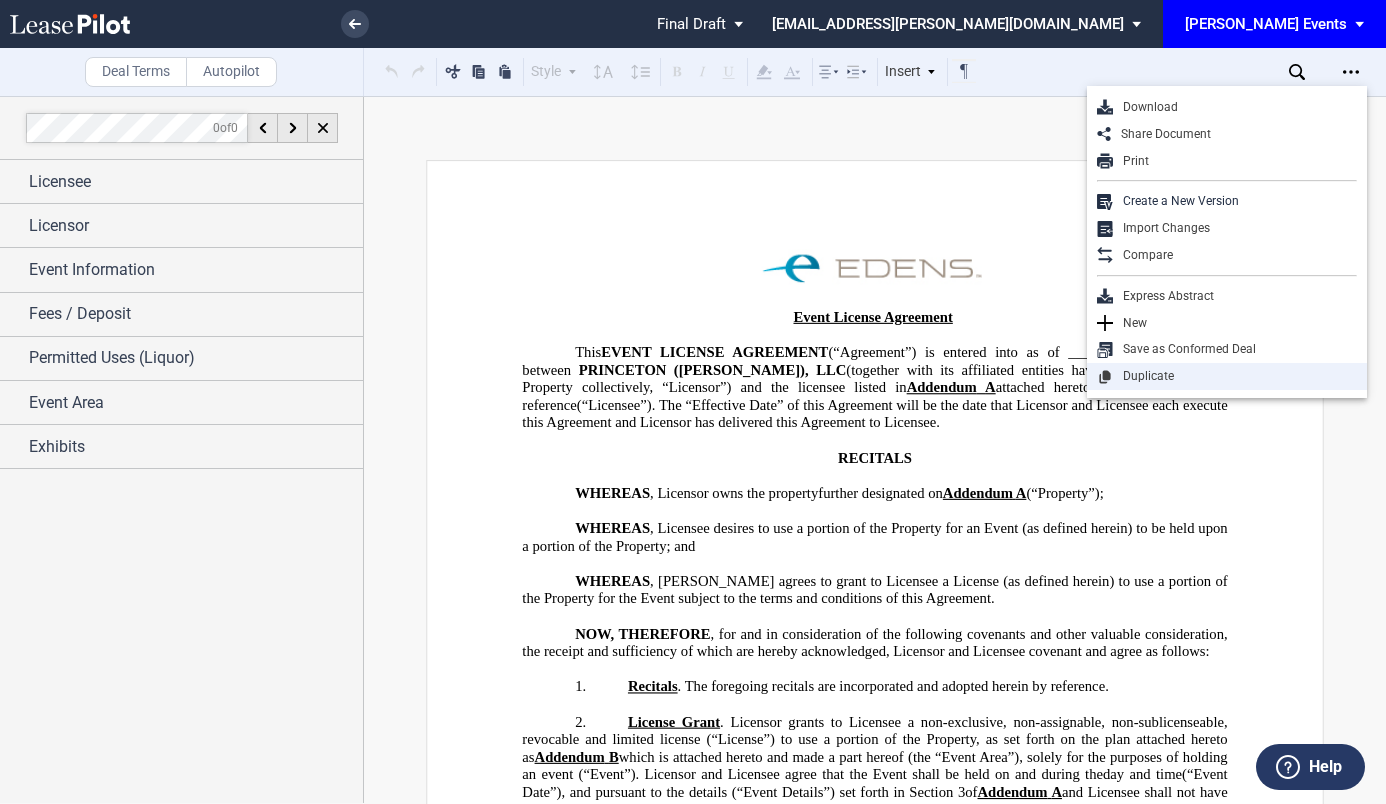 click on "Duplicate" at bounding box center [1235, 376] 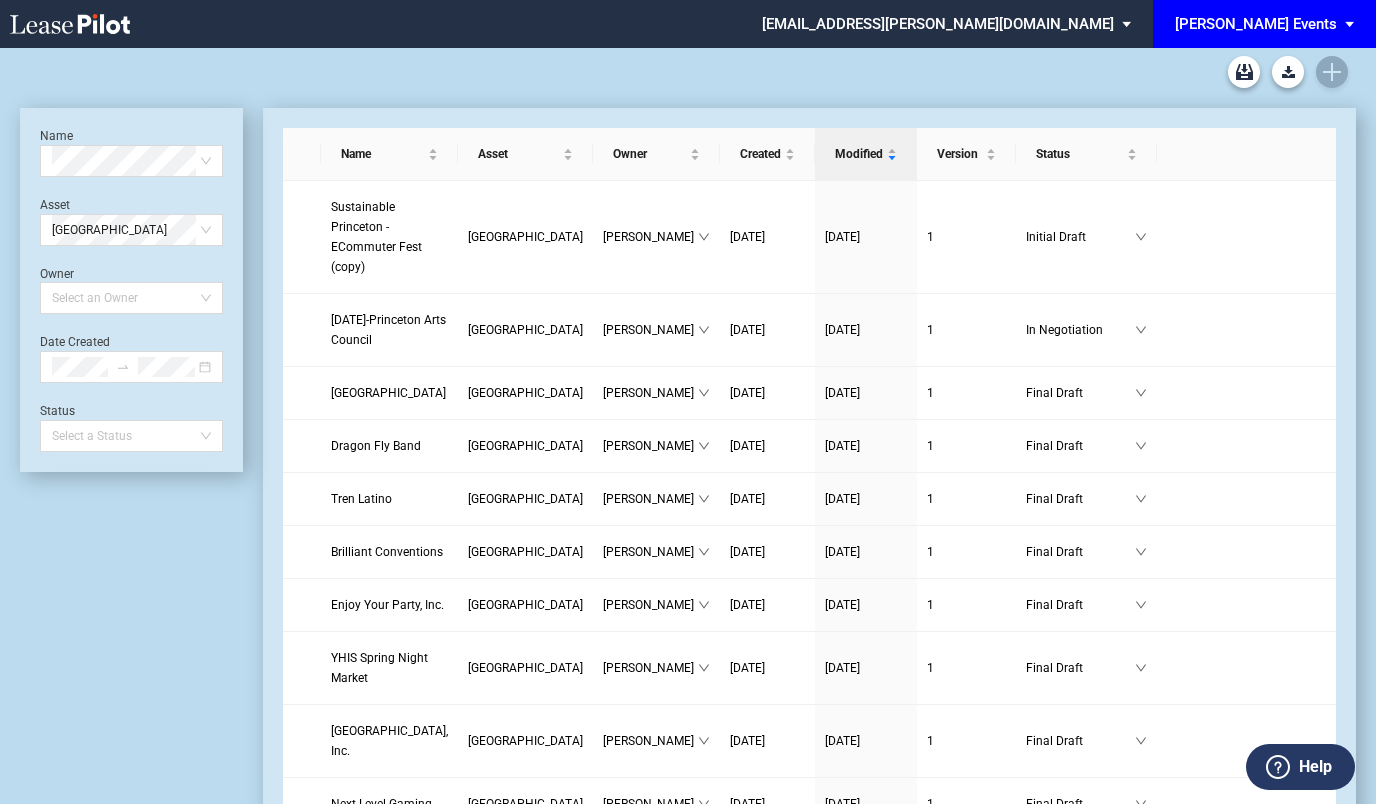 scroll, scrollTop: 0, scrollLeft: 0, axis: both 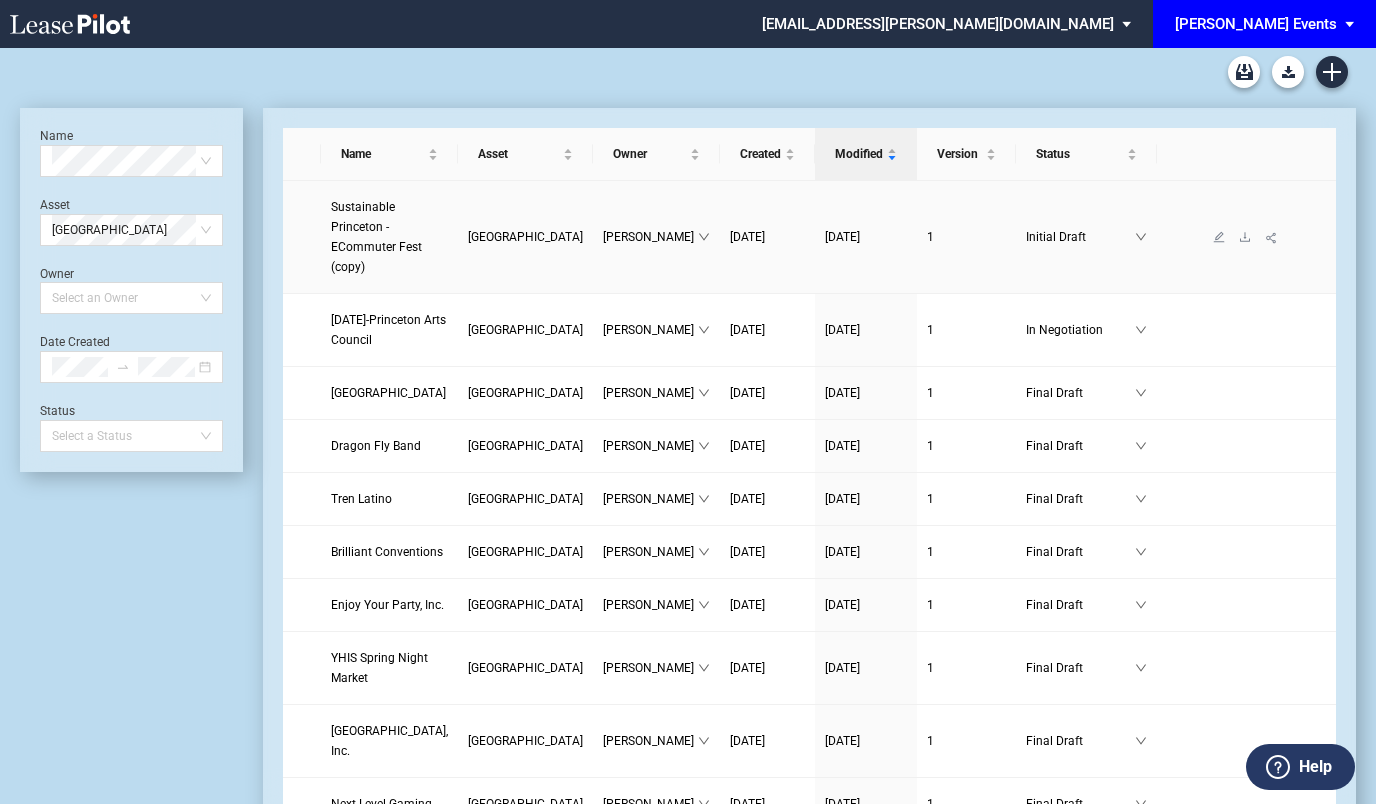 click on "Sustainable Princeton - ECommuter Fest (copy)" at bounding box center (376, 237) 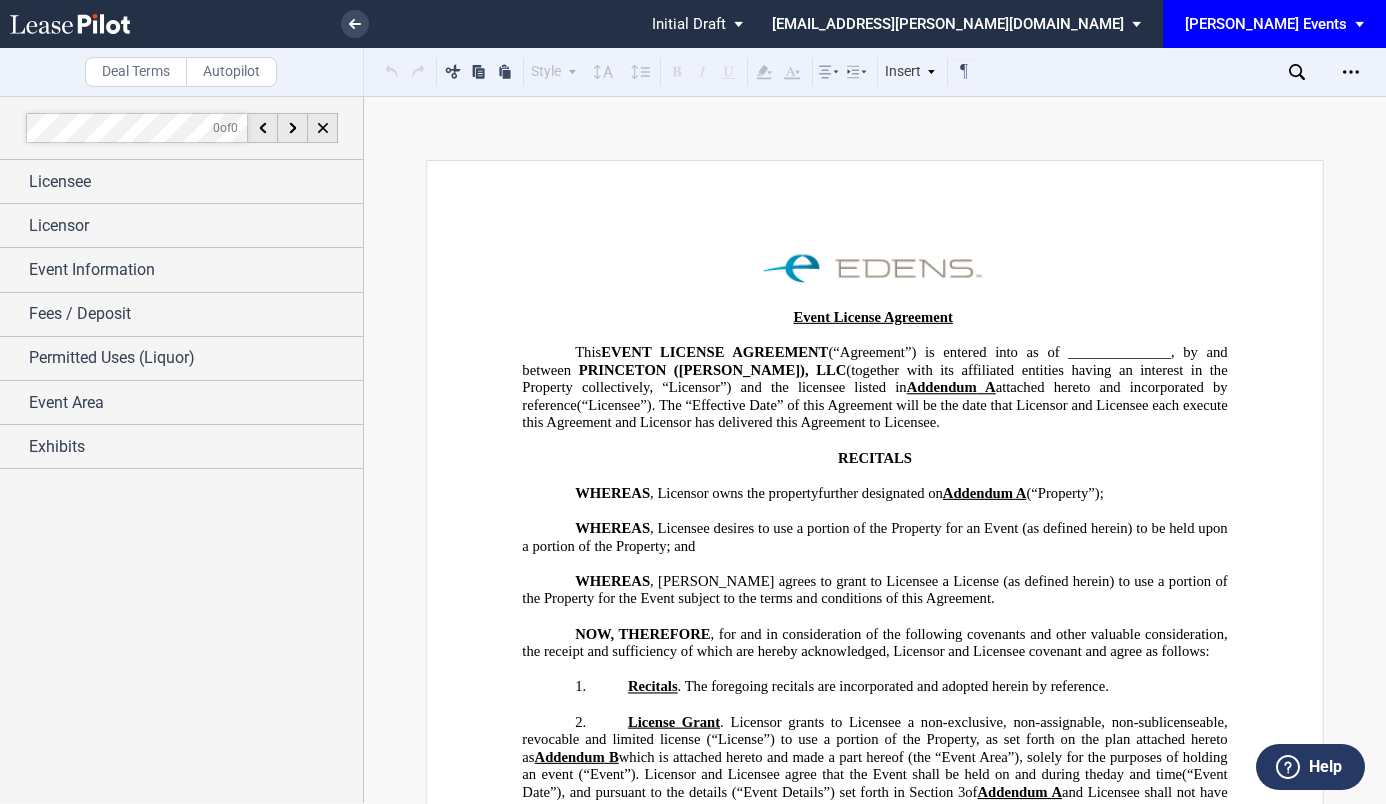 scroll, scrollTop: 0, scrollLeft: 0, axis: both 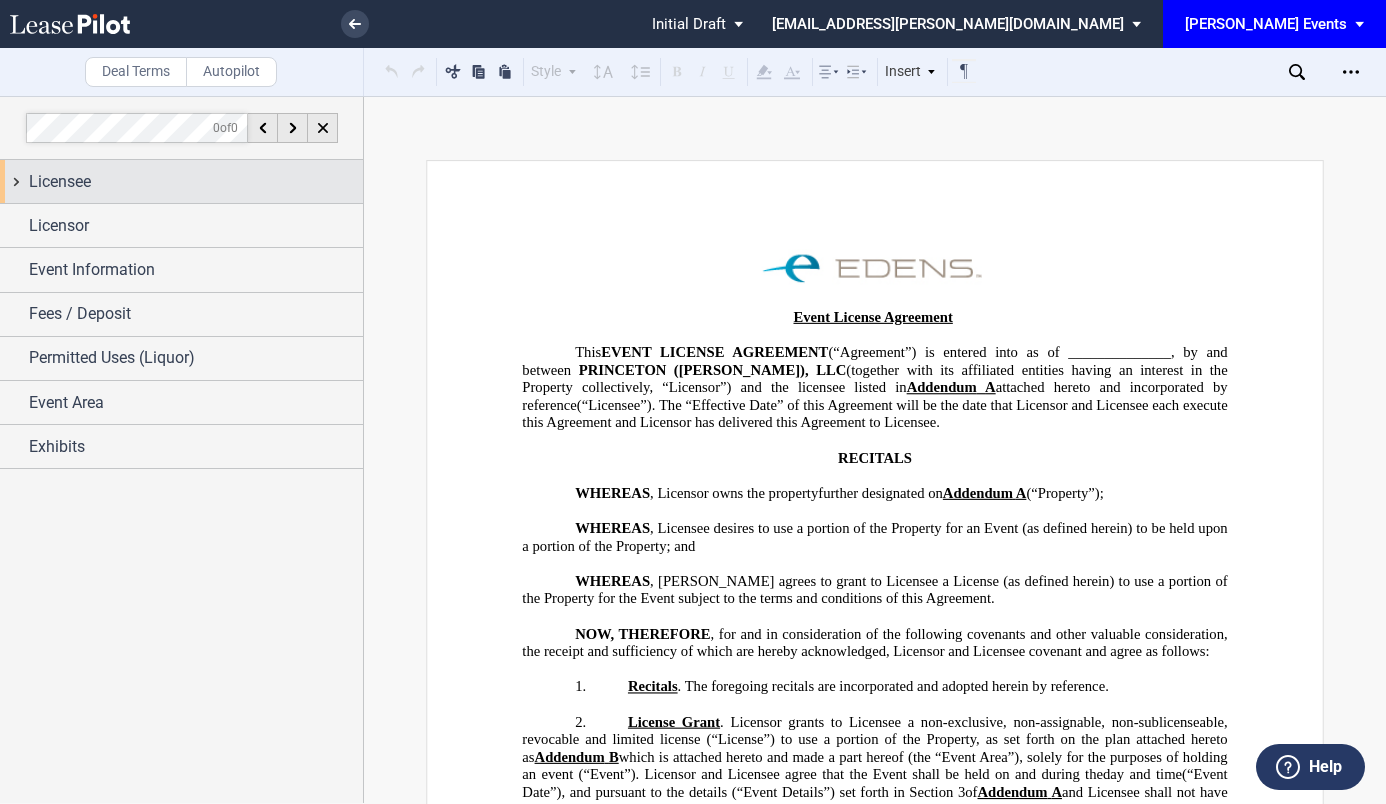 click on "Licensee" at bounding box center (196, 182) 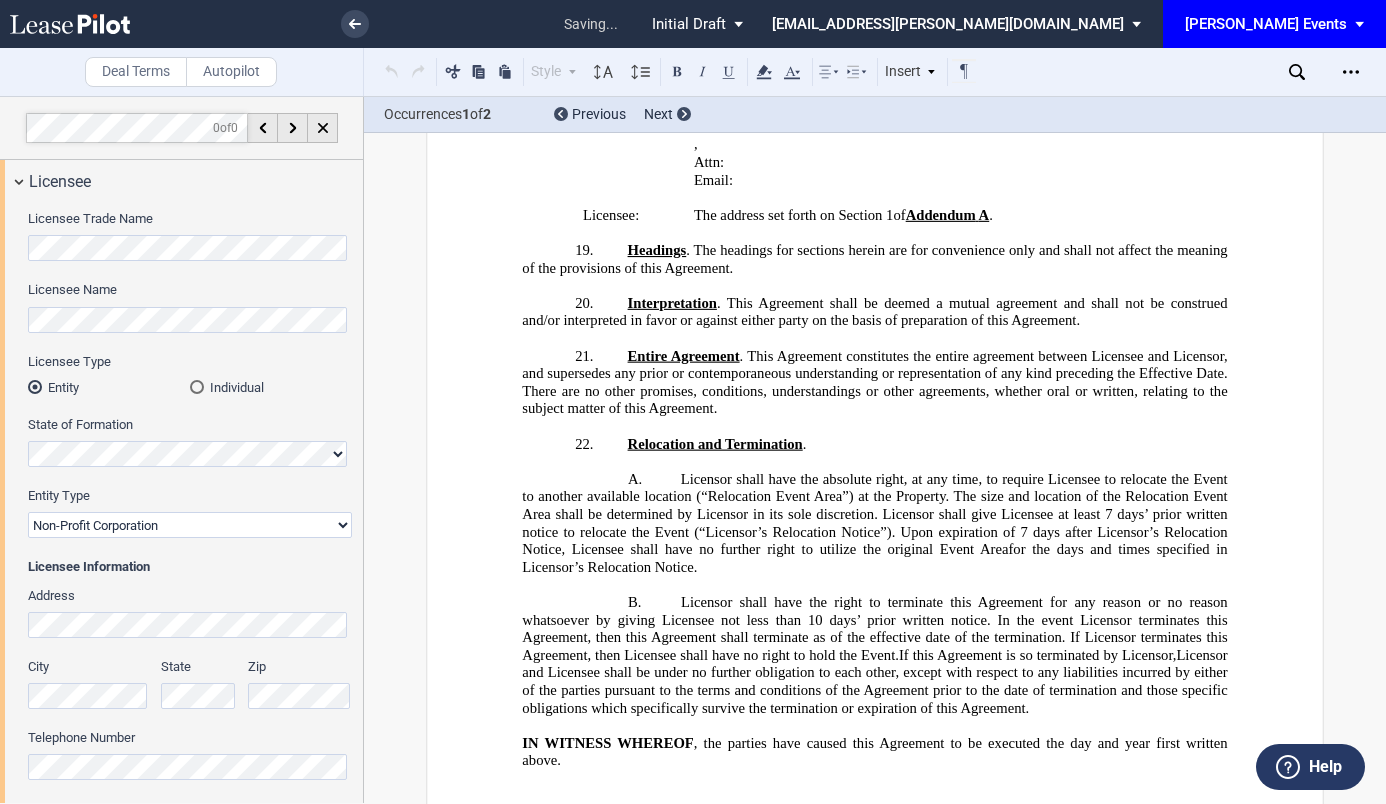 scroll, scrollTop: 2998, scrollLeft: 0, axis: vertical 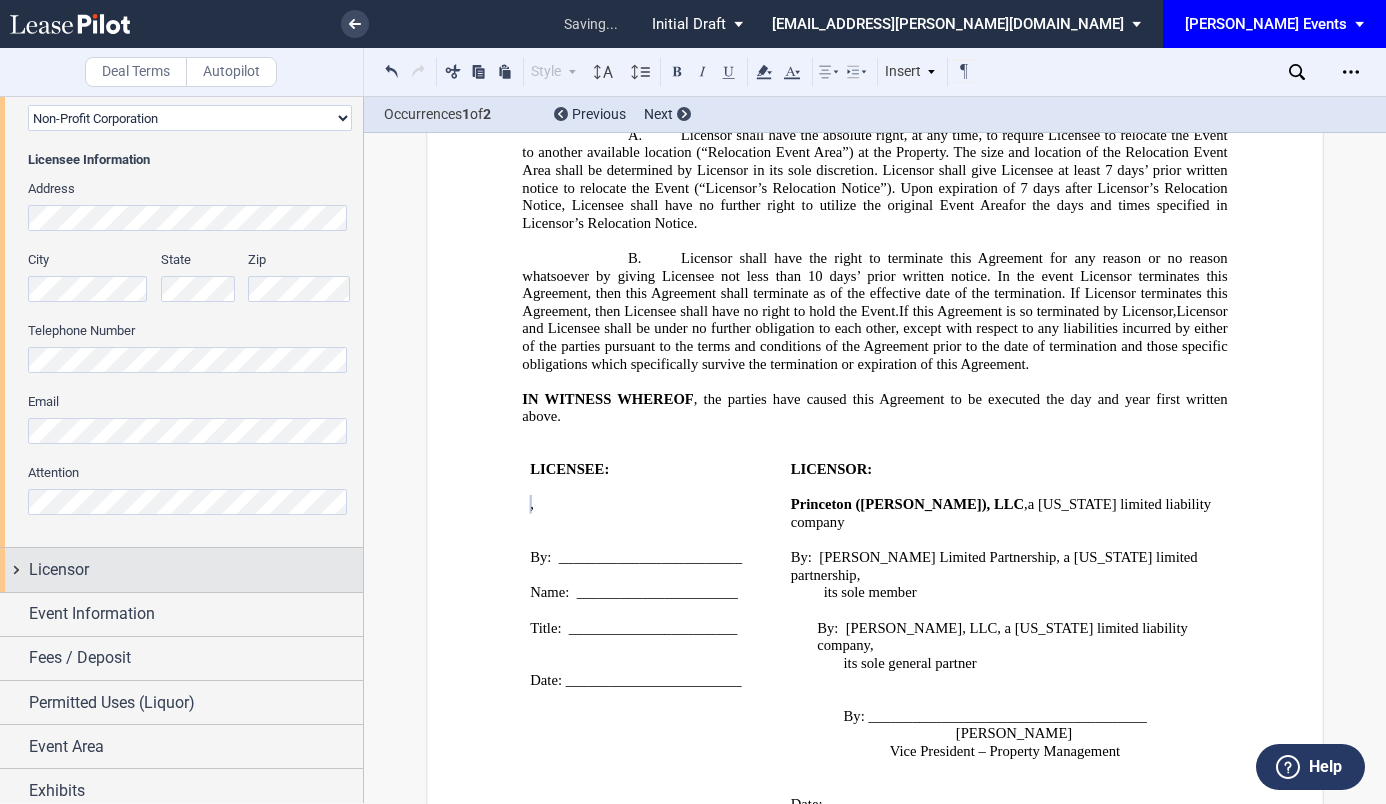 click on "Licensor" at bounding box center [196, 570] 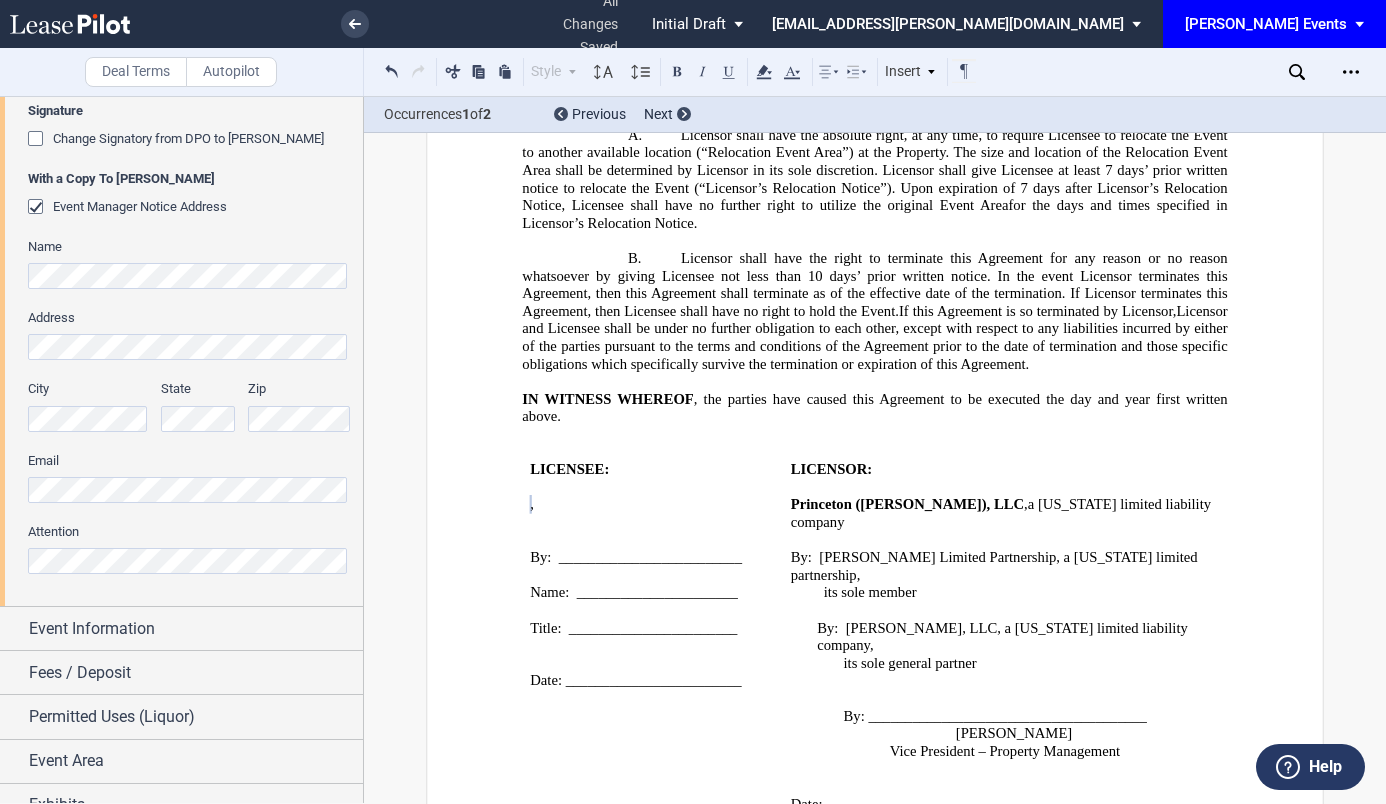 scroll, scrollTop: 910, scrollLeft: 0, axis: vertical 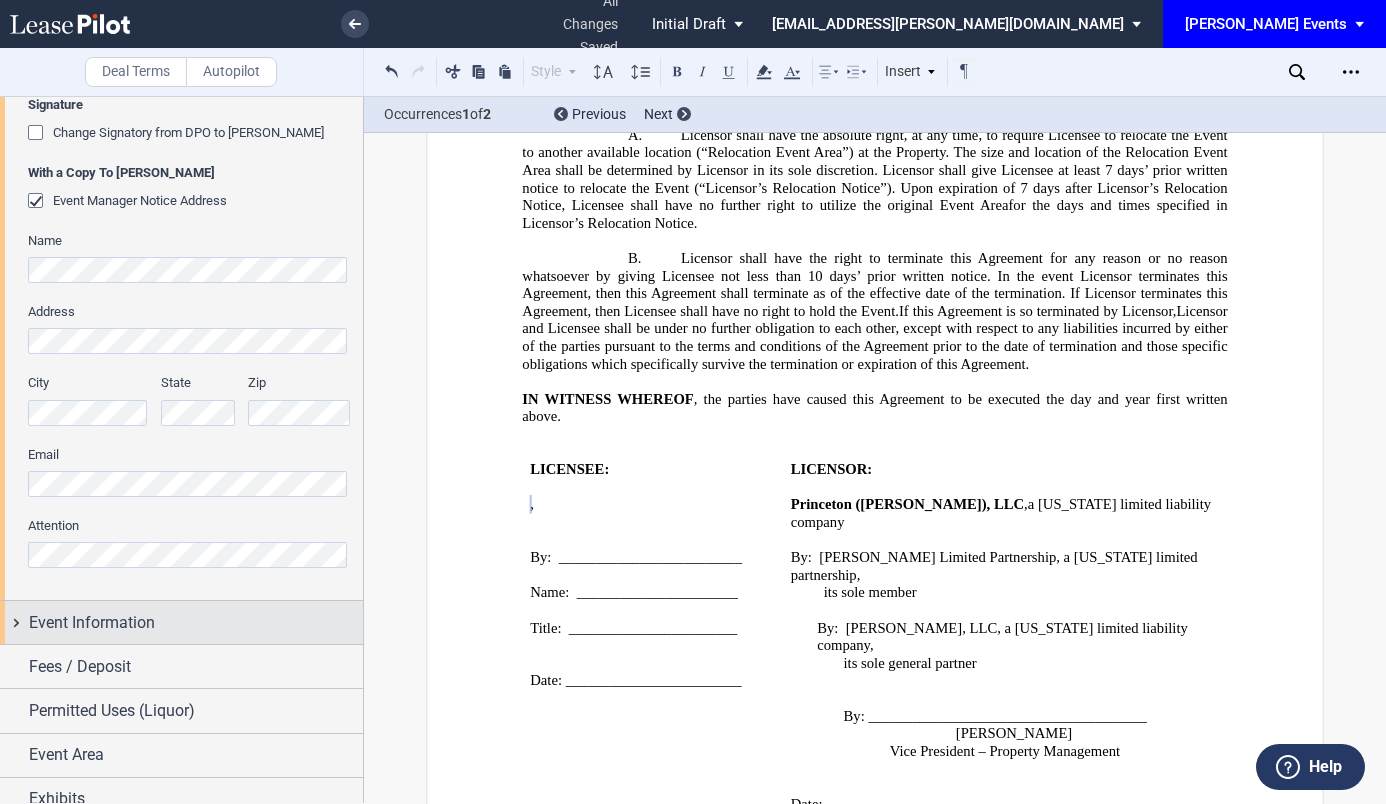 click on "Event Information" at bounding box center (196, 623) 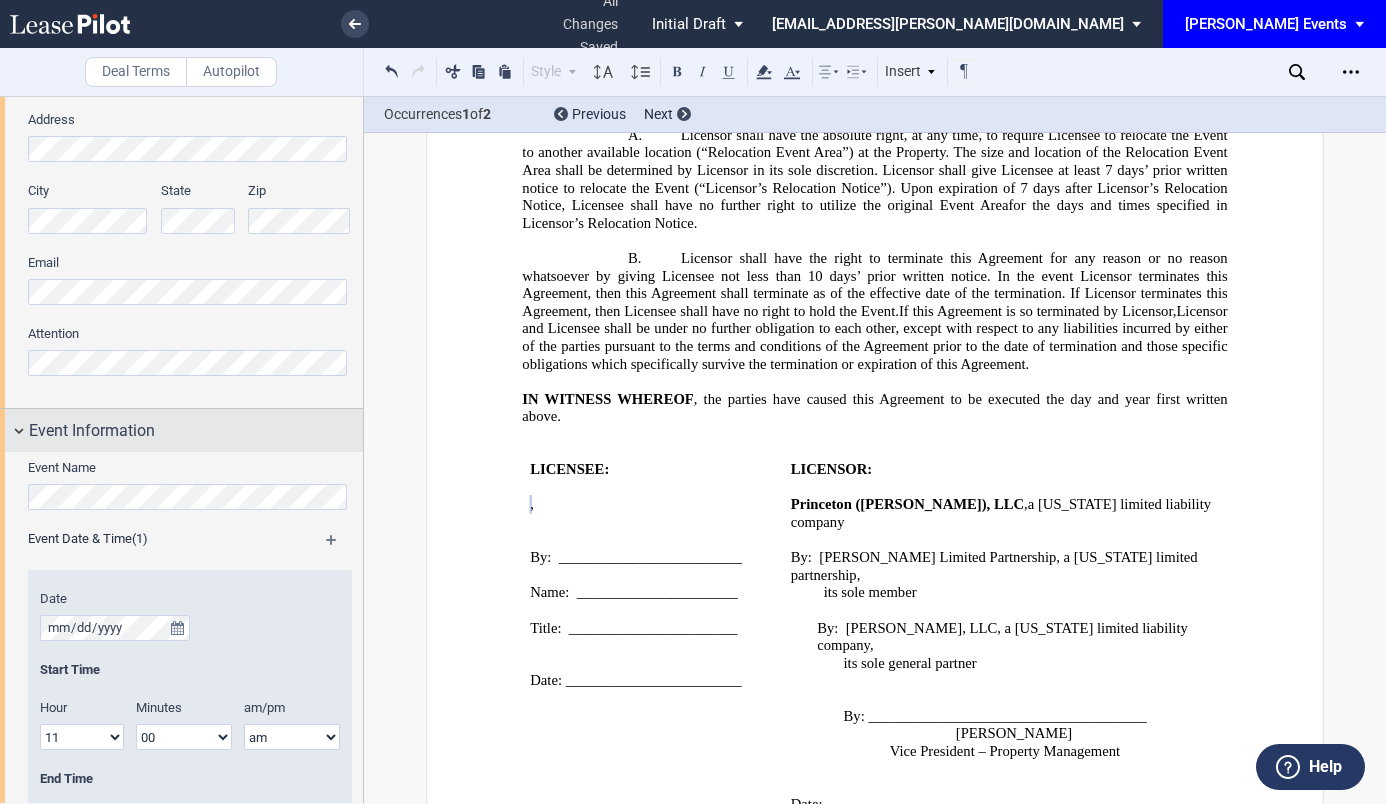 scroll, scrollTop: 1113, scrollLeft: 0, axis: vertical 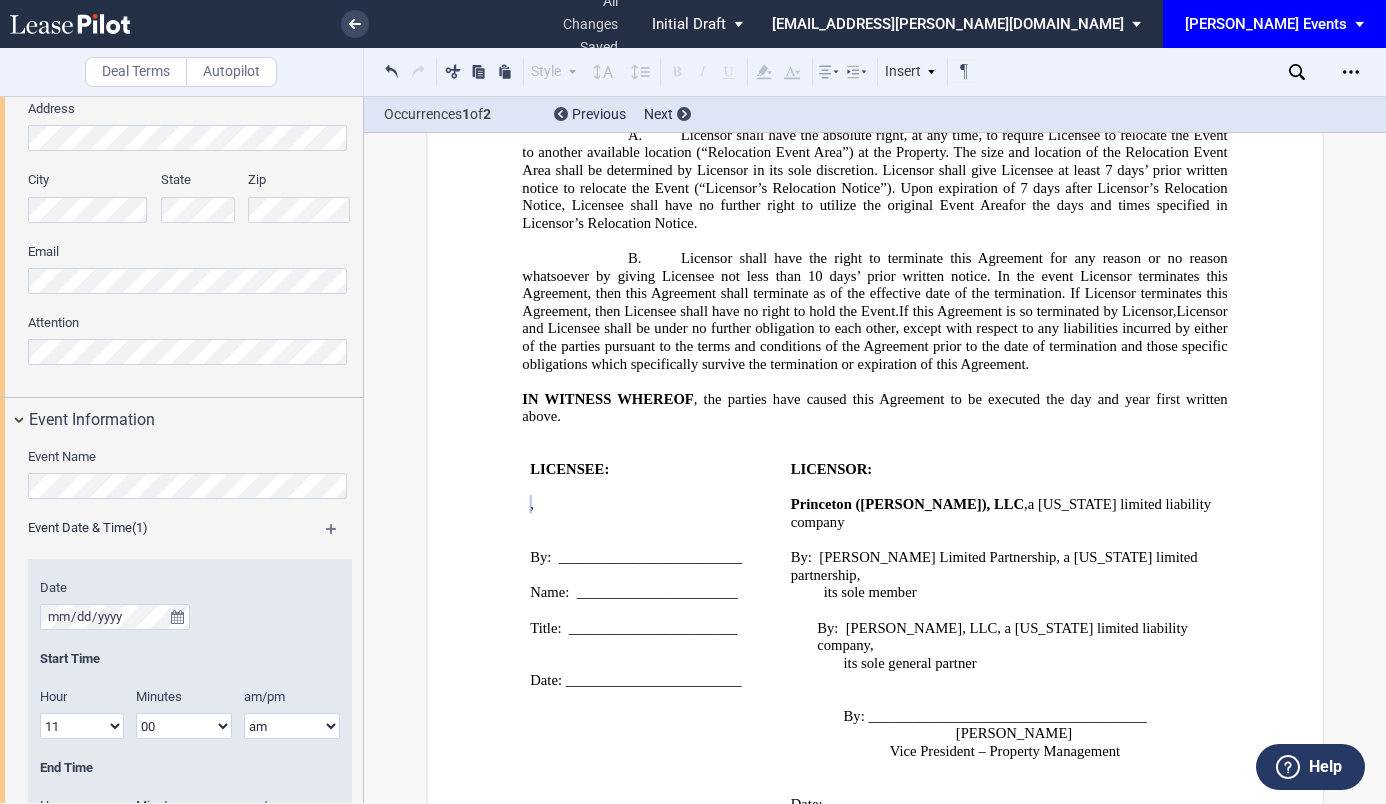 click on ".bocls-1{fill:#26354a;fill-rule:evenodd}
Loading...
×
all changes saved
Pending...
Pending...
Initial Draft
Initial Draft
In Negotiation
Final Draft
[EMAIL_ADDRESS][PERSON_NAME][DOMAIN_NAME]
Change Password
2-Factor Authentication
Sign Out
[PERSON_NAME] Events
[PERSON_NAME] Events
[PERSON_NAME][GEOGRAPHIC_DATA] Consents
Deal Terms
Autopilot
Style
Normal
8pt
9pt
10pt
10.5pt
11pt
12pt
14pt
16pt
Normal
1
1.15
1.5
2
3
No Color" at bounding box center (693, 402) 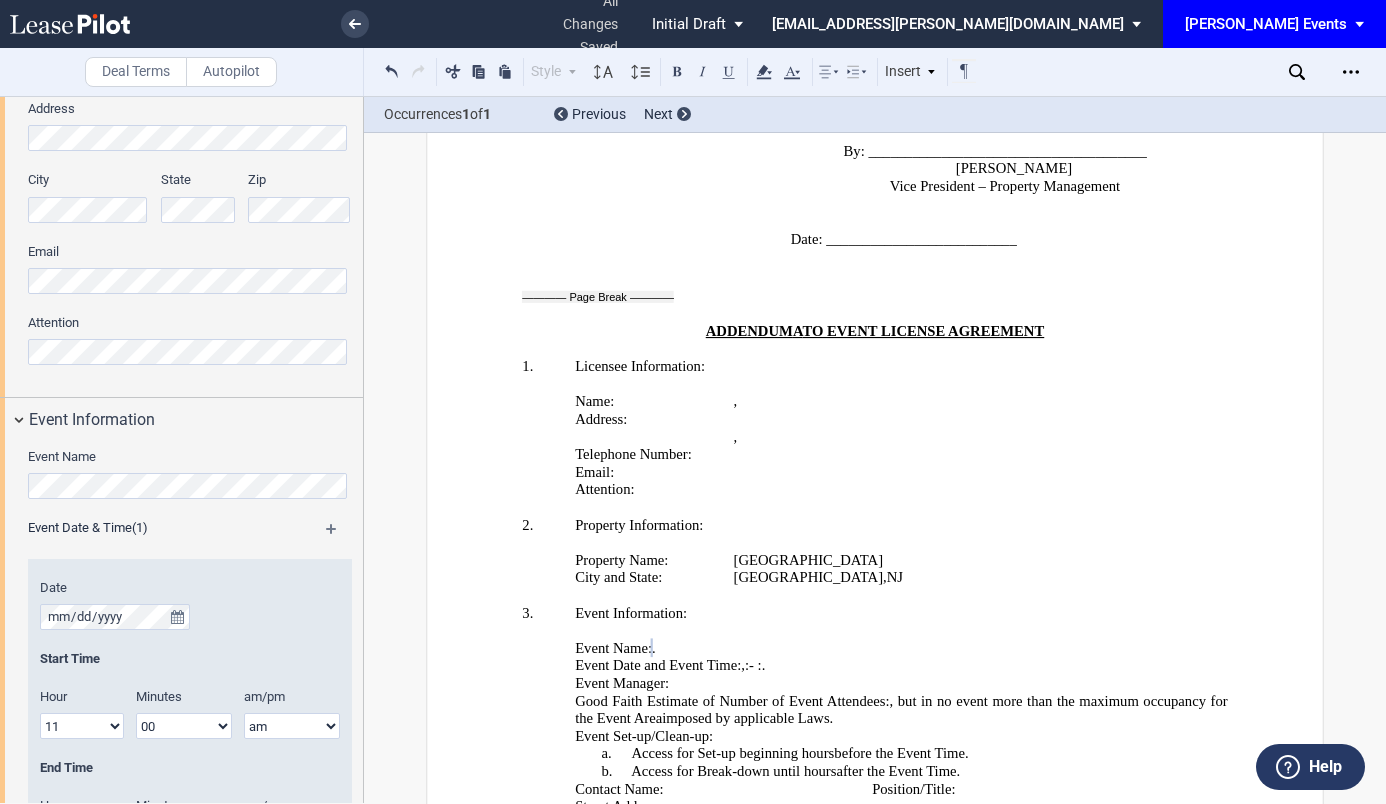 scroll, scrollTop: 3635, scrollLeft: 0, axis: vertical 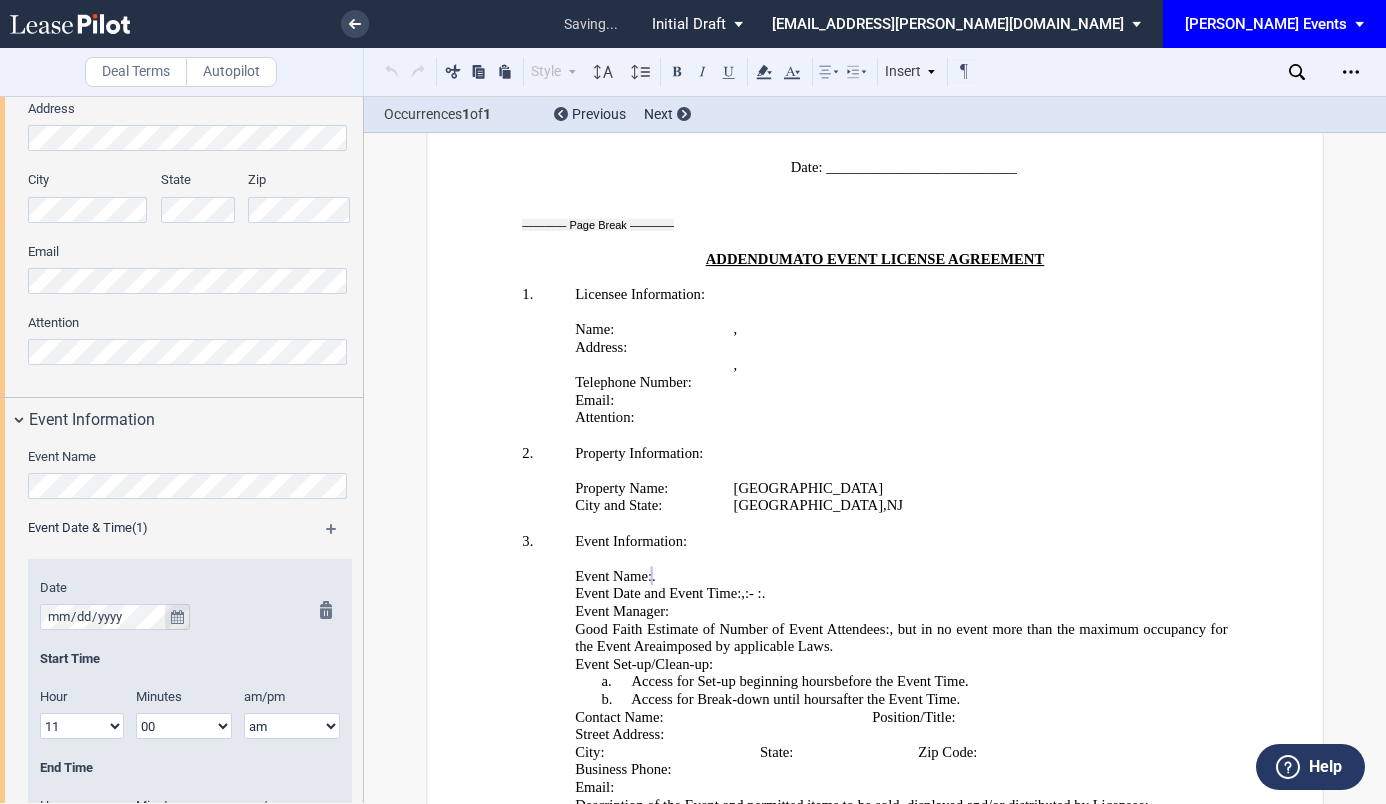 click 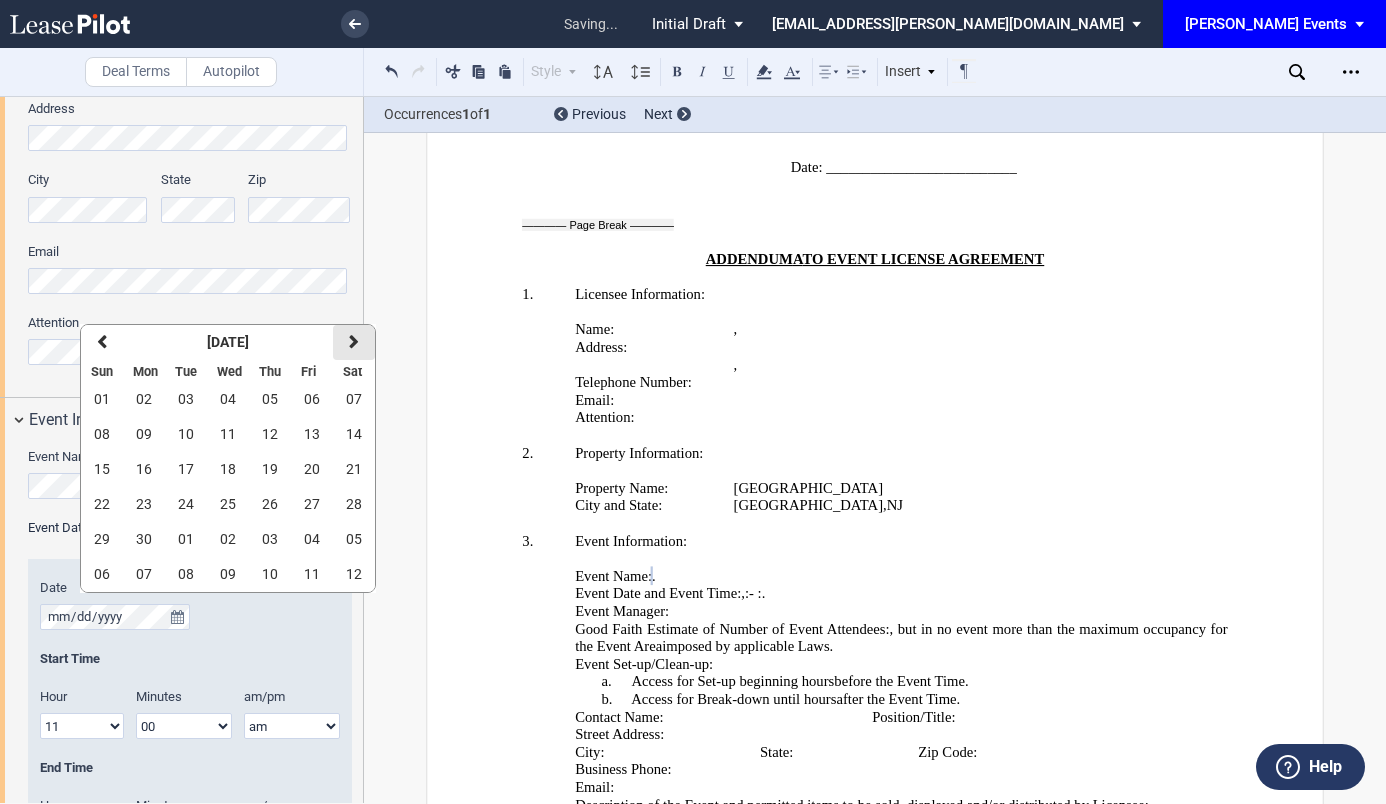 click on "next" at bounding box center [354, 342] 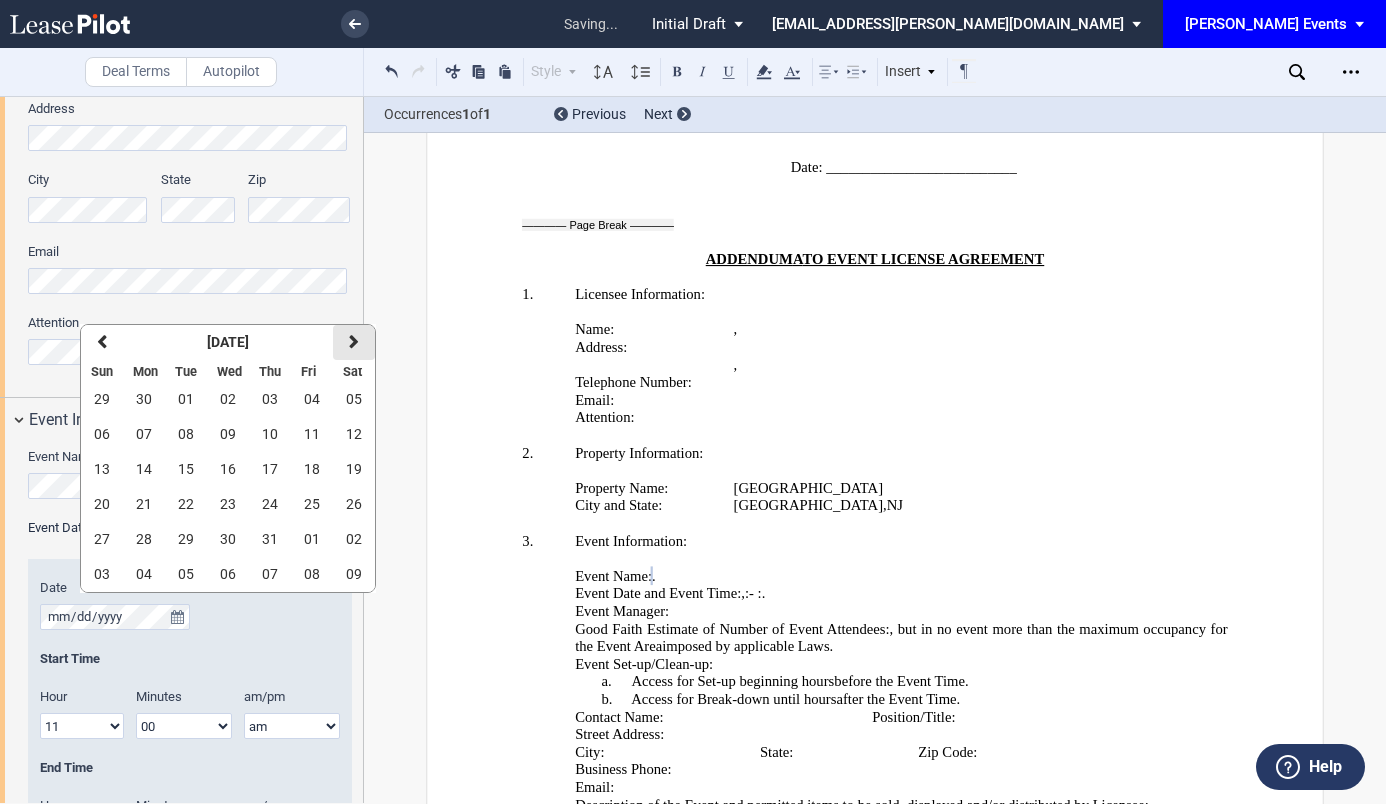 click on "next" at bounding box center (354, 342) 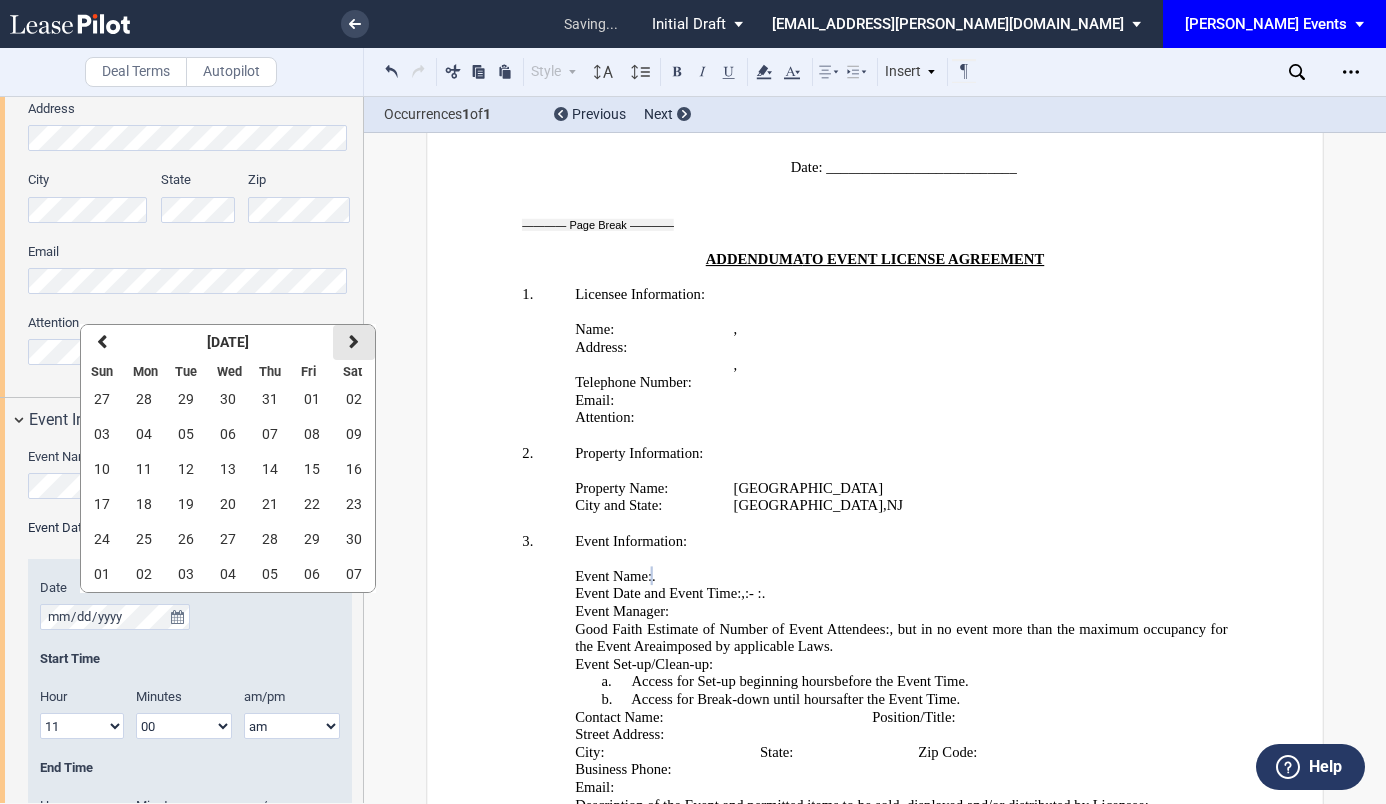 click on "next" at bounding box center [354, 342] 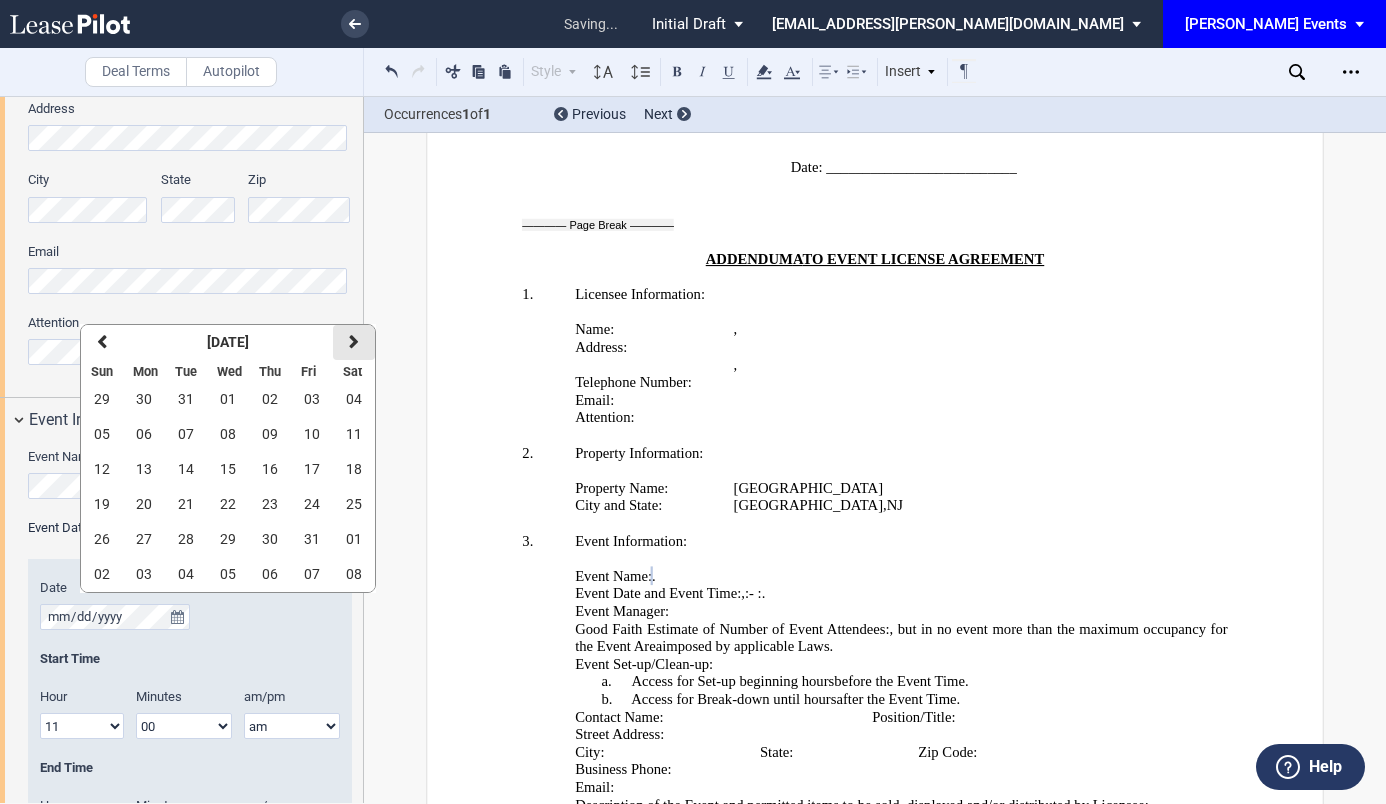 click on "next" at bounding box center [354, 342] 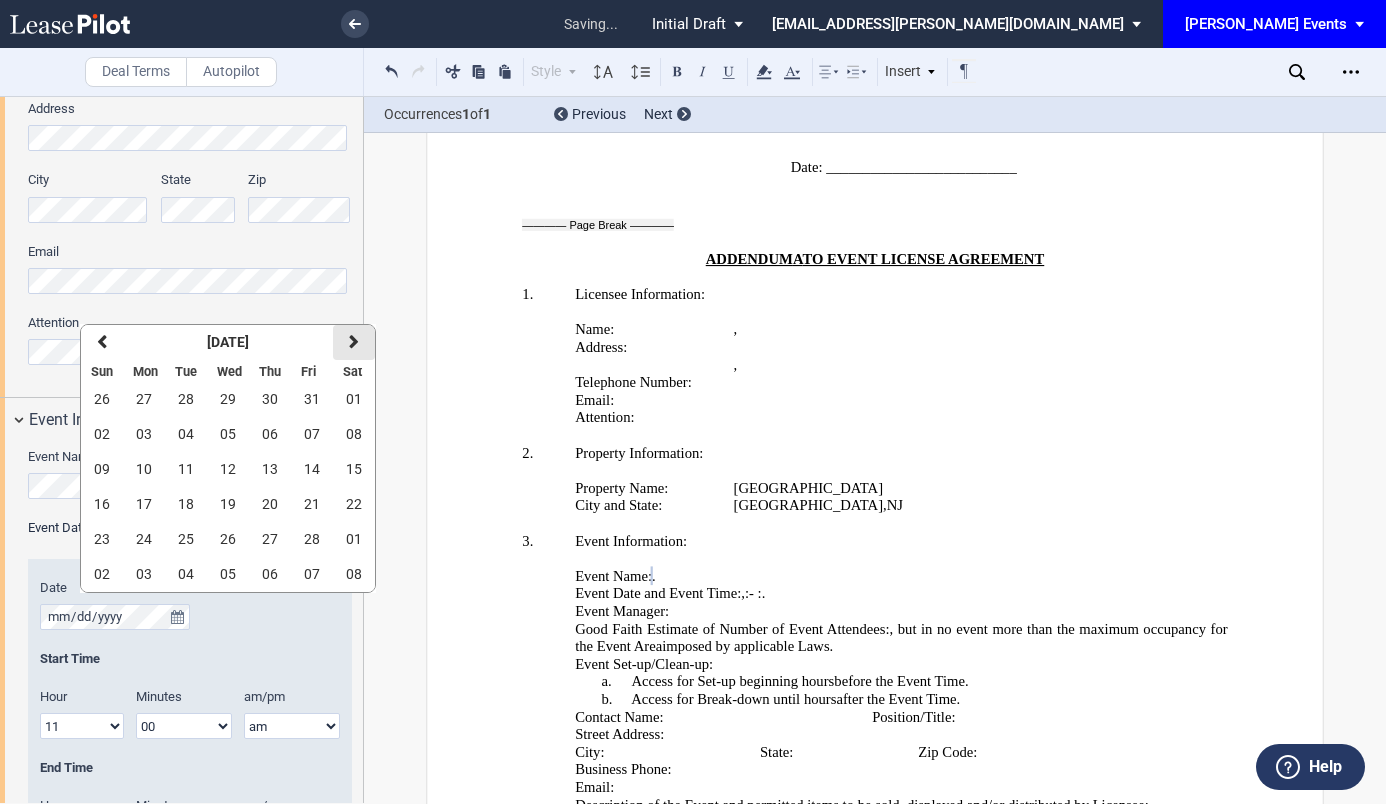 click on "next" at bounding box center (354, 342) 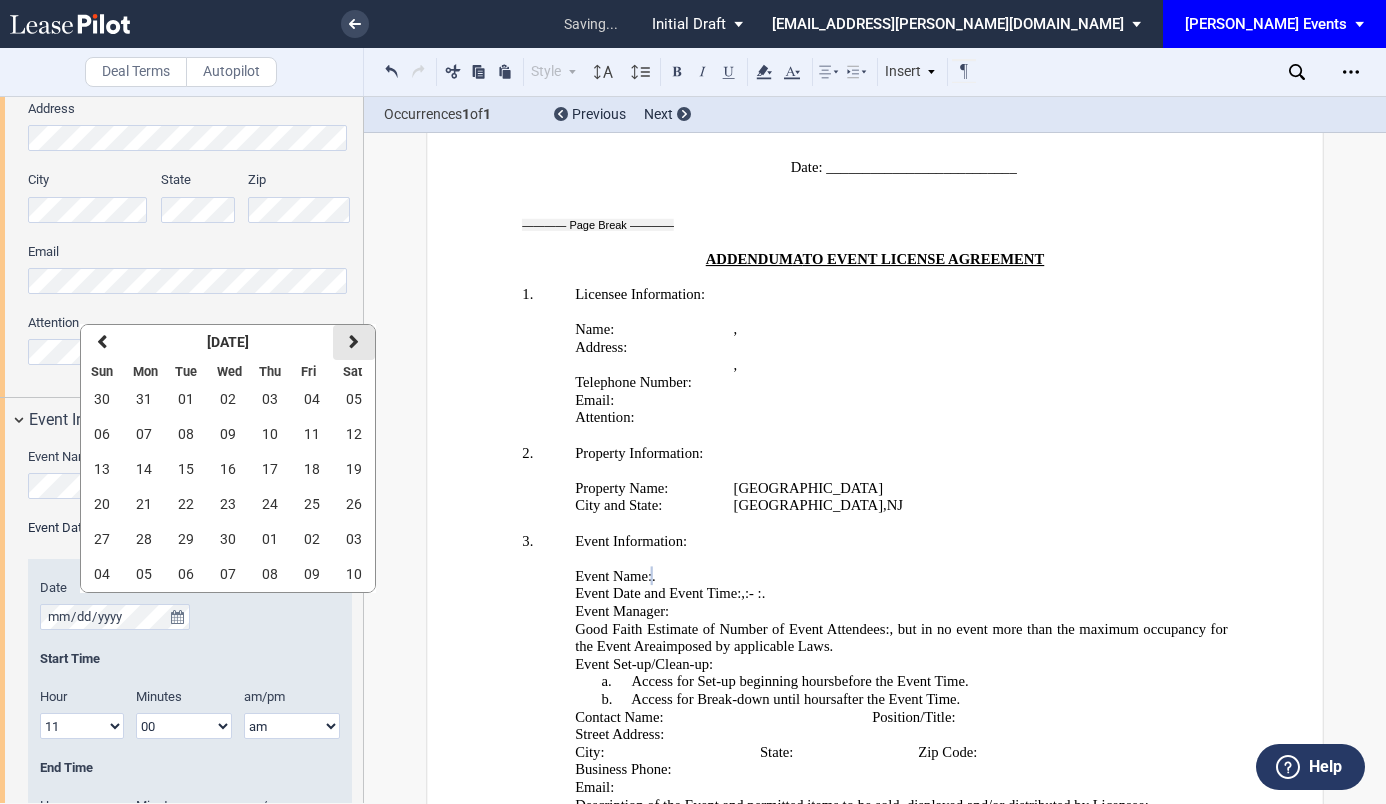 click on "next" at bounding box center (354, 342) 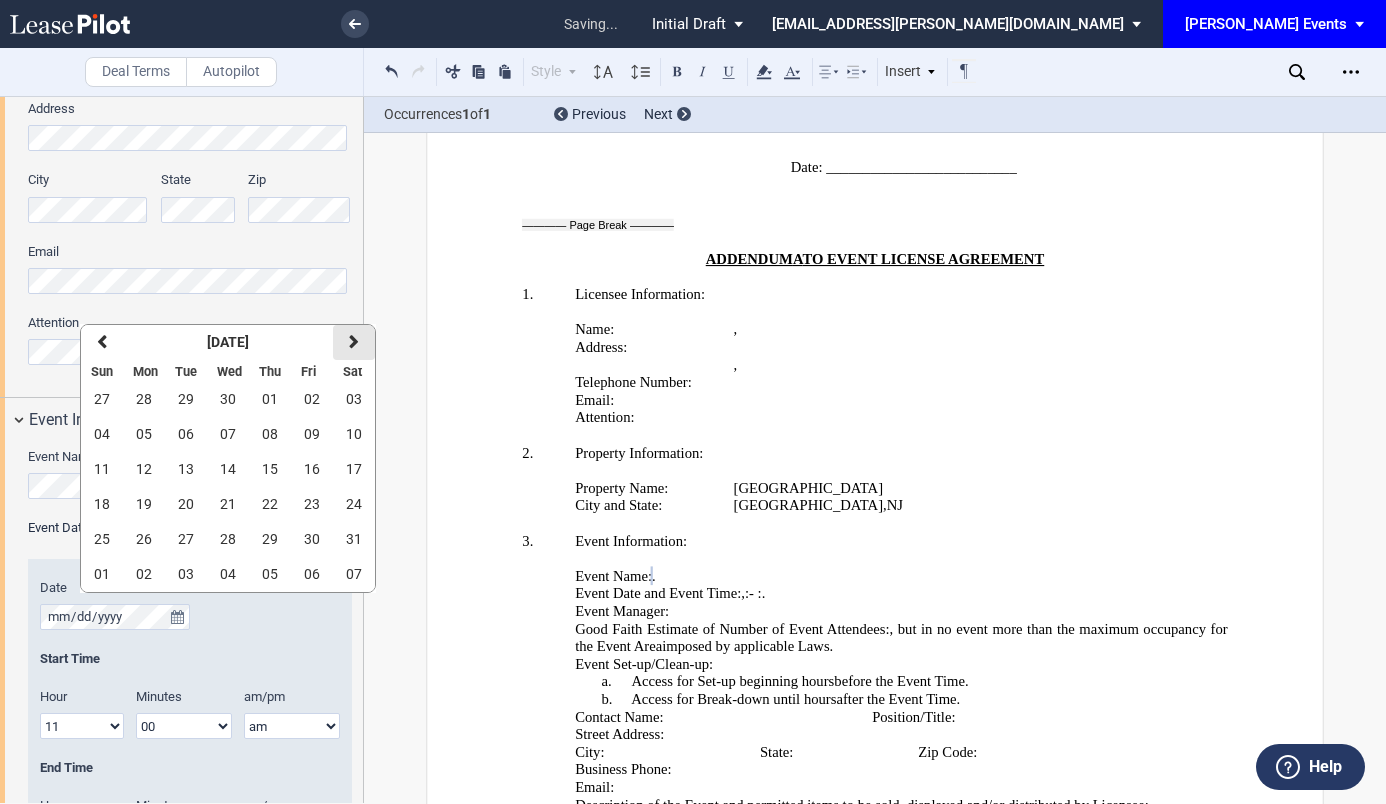 click on "next" at bounding box center (354, 342) 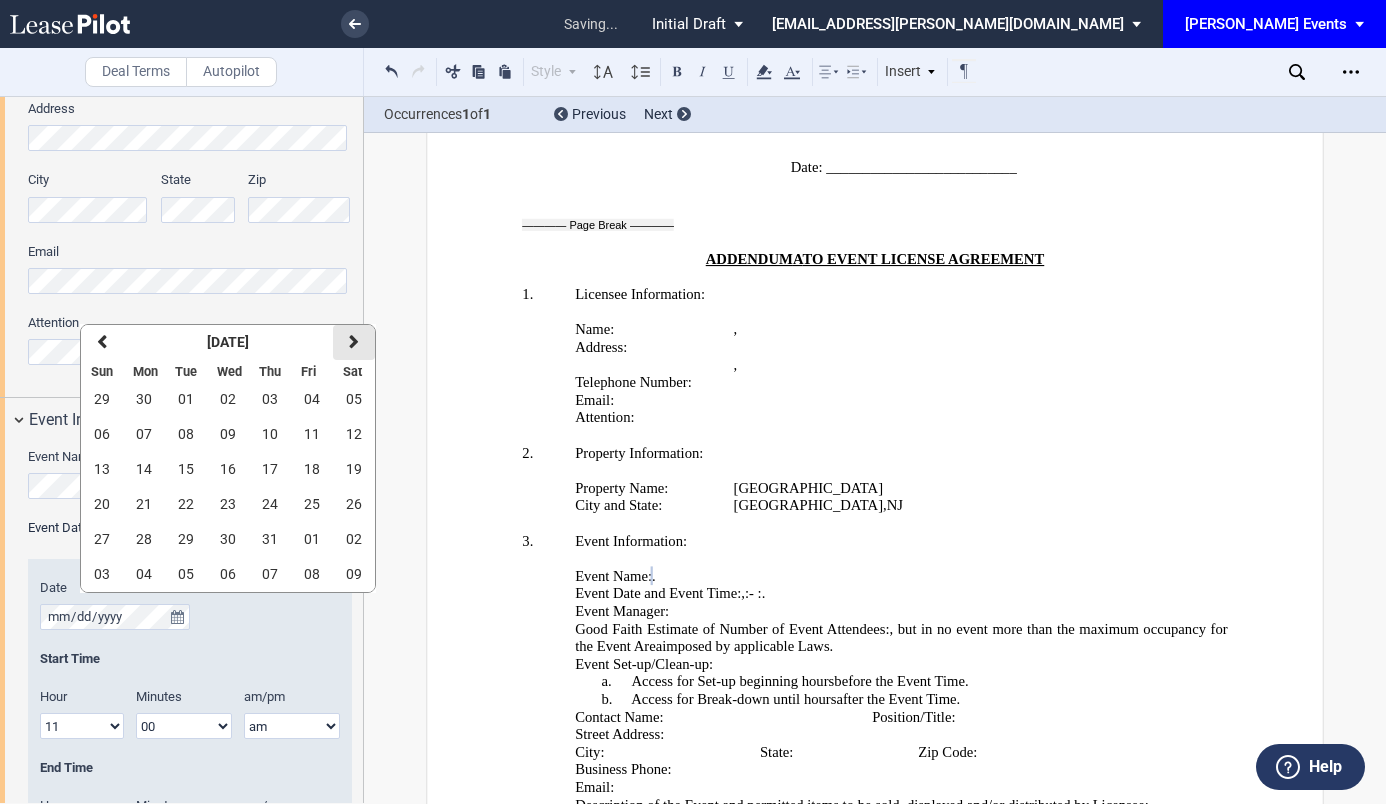 click on "next" at bounding box center (354, 342) 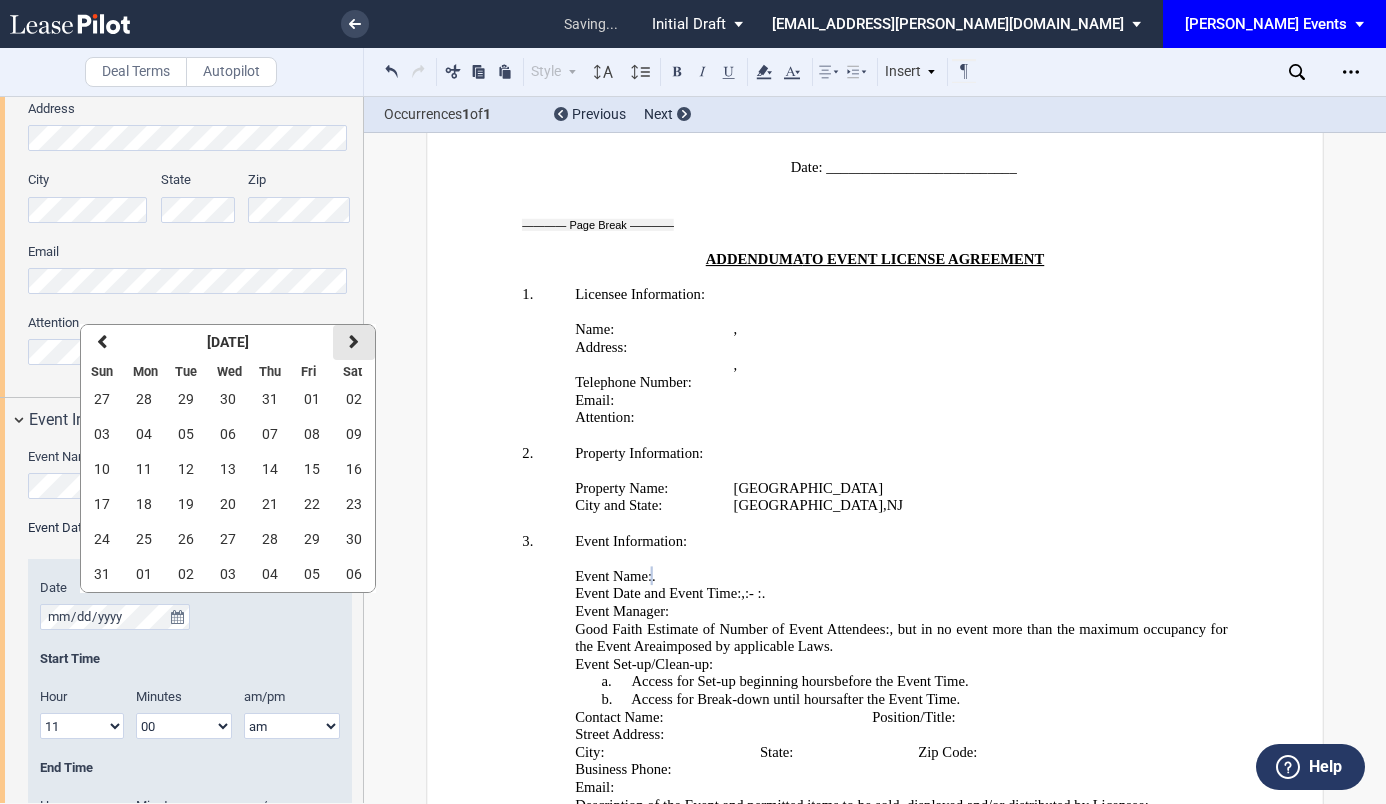 click on "next" at bounding box center [354, 342] 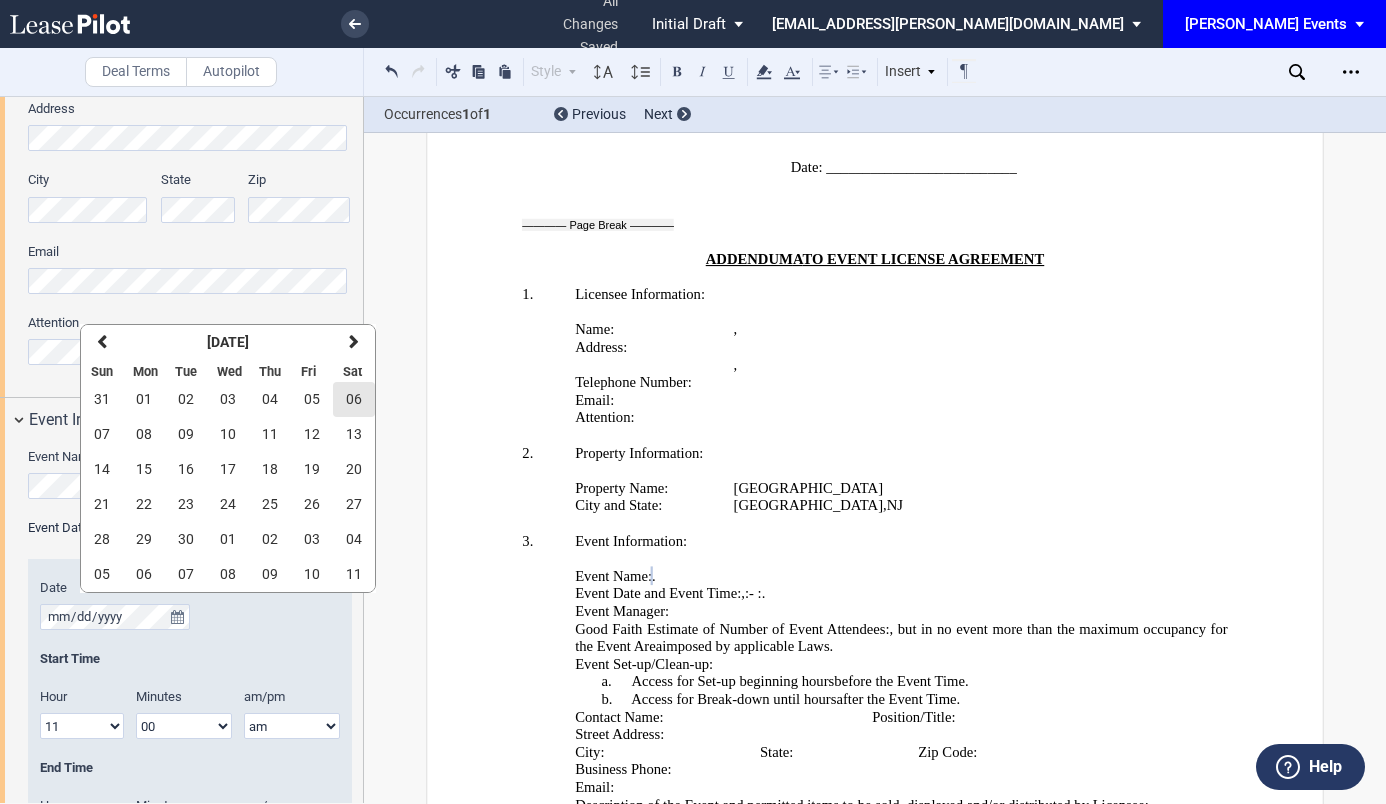 click on "06" at bounding box center [354, 399] 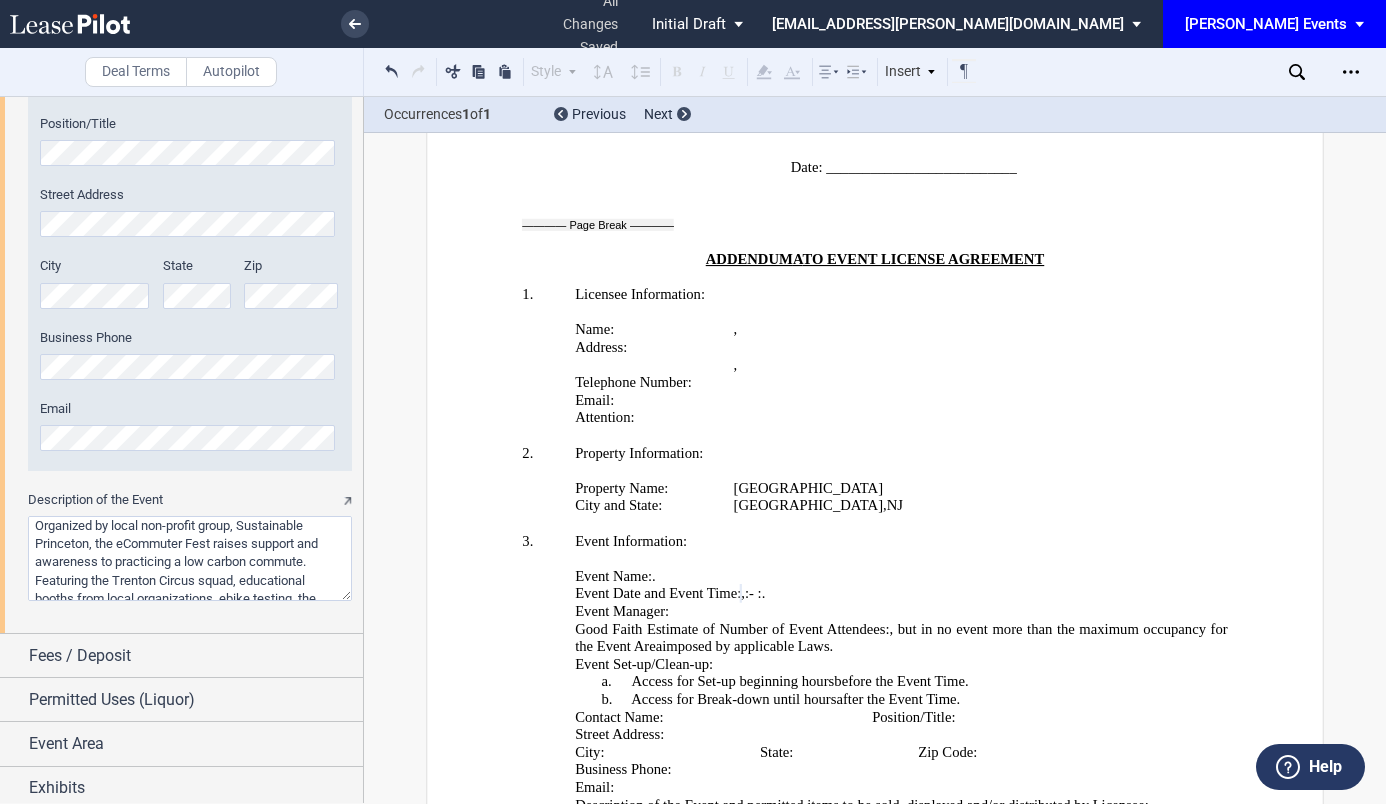 scroll, scrollTop: 2420, scrollLeft: 0, axis: vertical 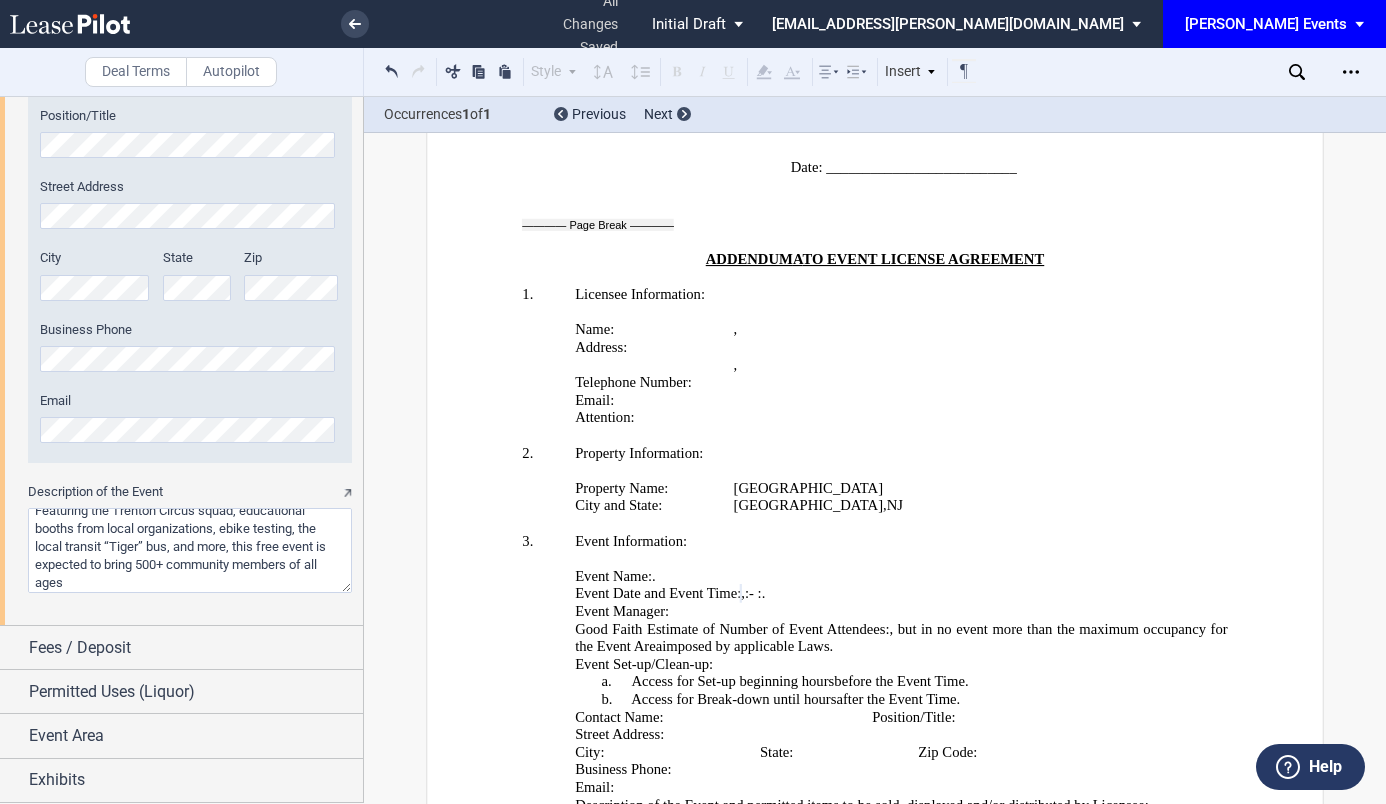 drag, startPoint x: 176, startPoint y: 551, endPoint x: 225, endPoint y: 528, distance: 54.129475 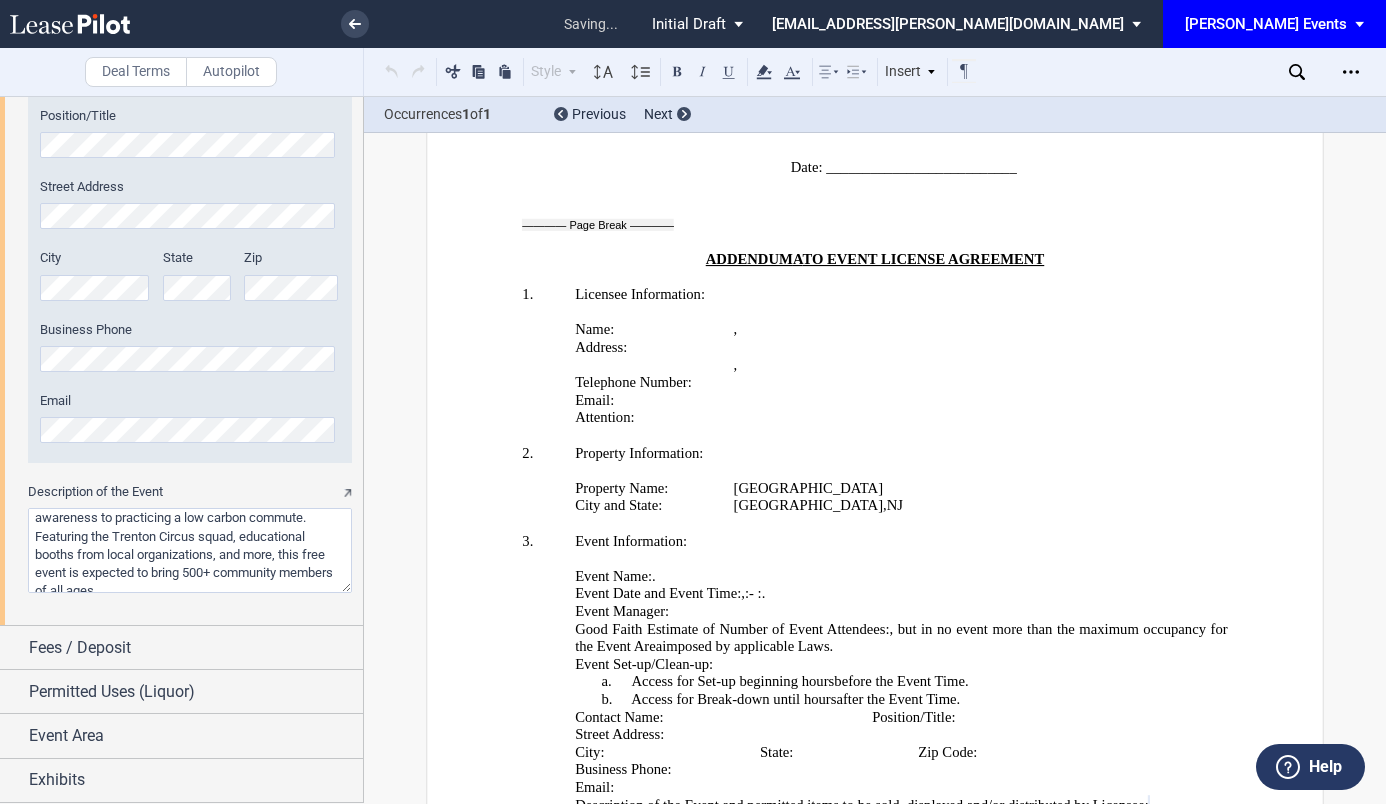 scroll, scrollTop: 32, scrollLeft: 0, axis: vertical 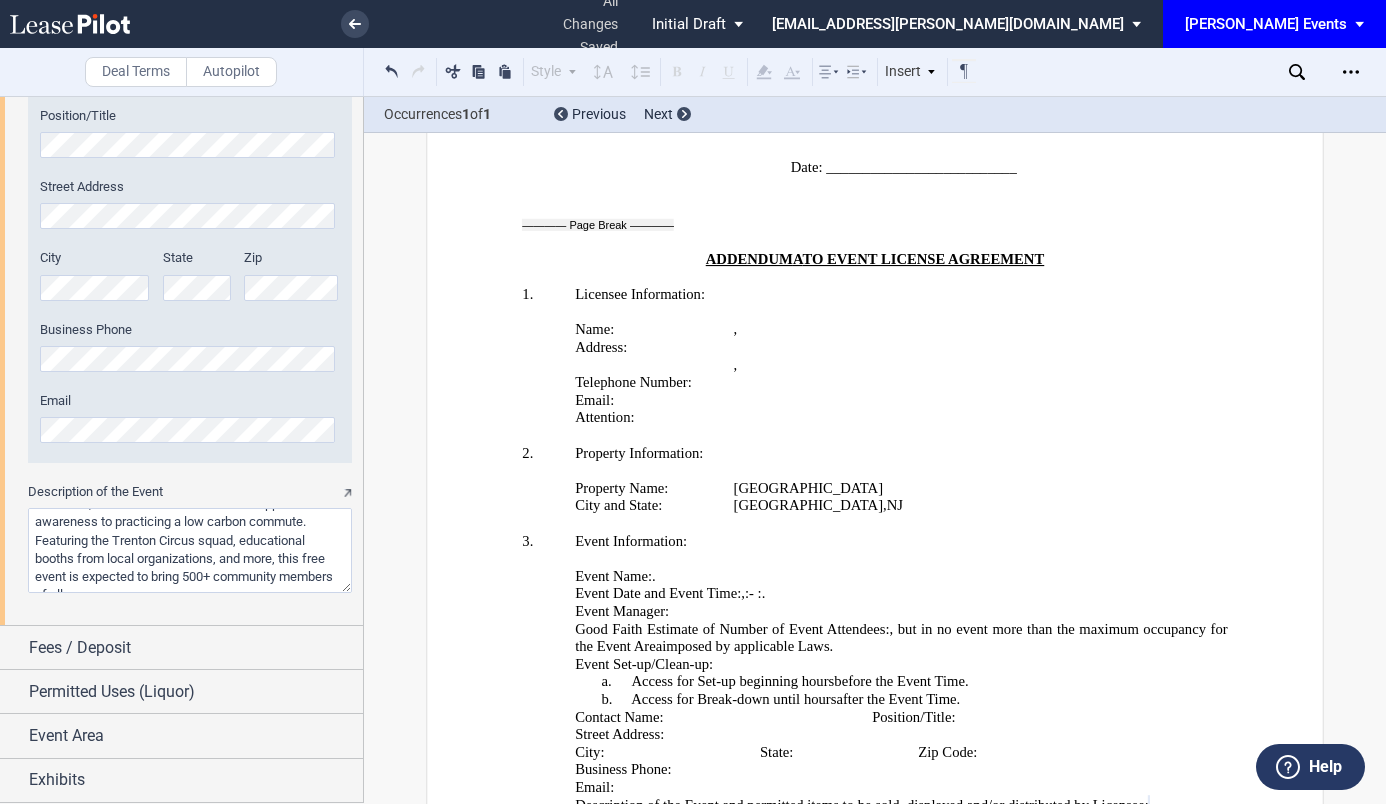 drag, startPoint x: 236, startPoint y: 542, endPoint x: 95, endPoint y: 540, distance: 141.01419 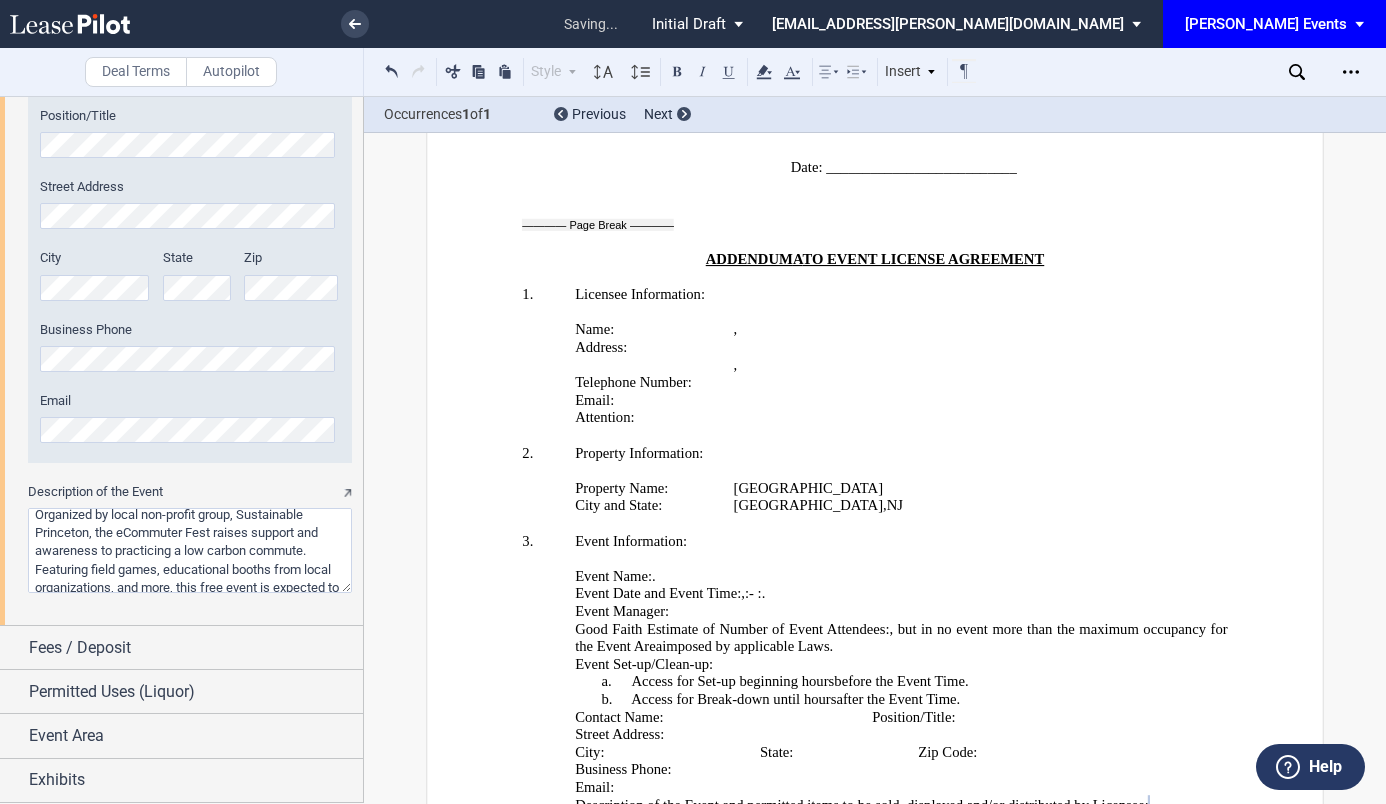scroll, scrollTop: 0, scrollLeft: 0, axis: both 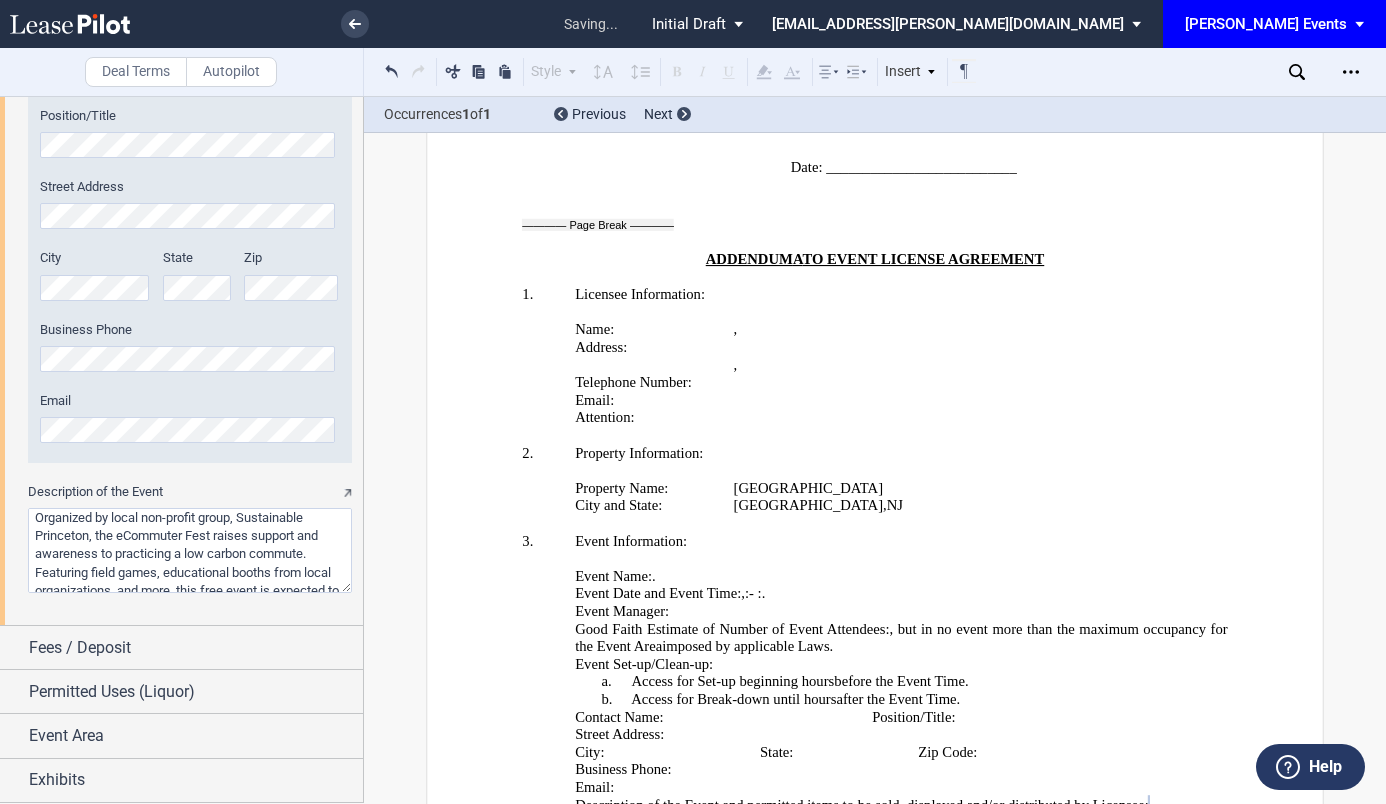 drag, startPoint x: 309, startPoint y: 558, endPoint x: 176, endPoint y: 562, distance: 133.06013 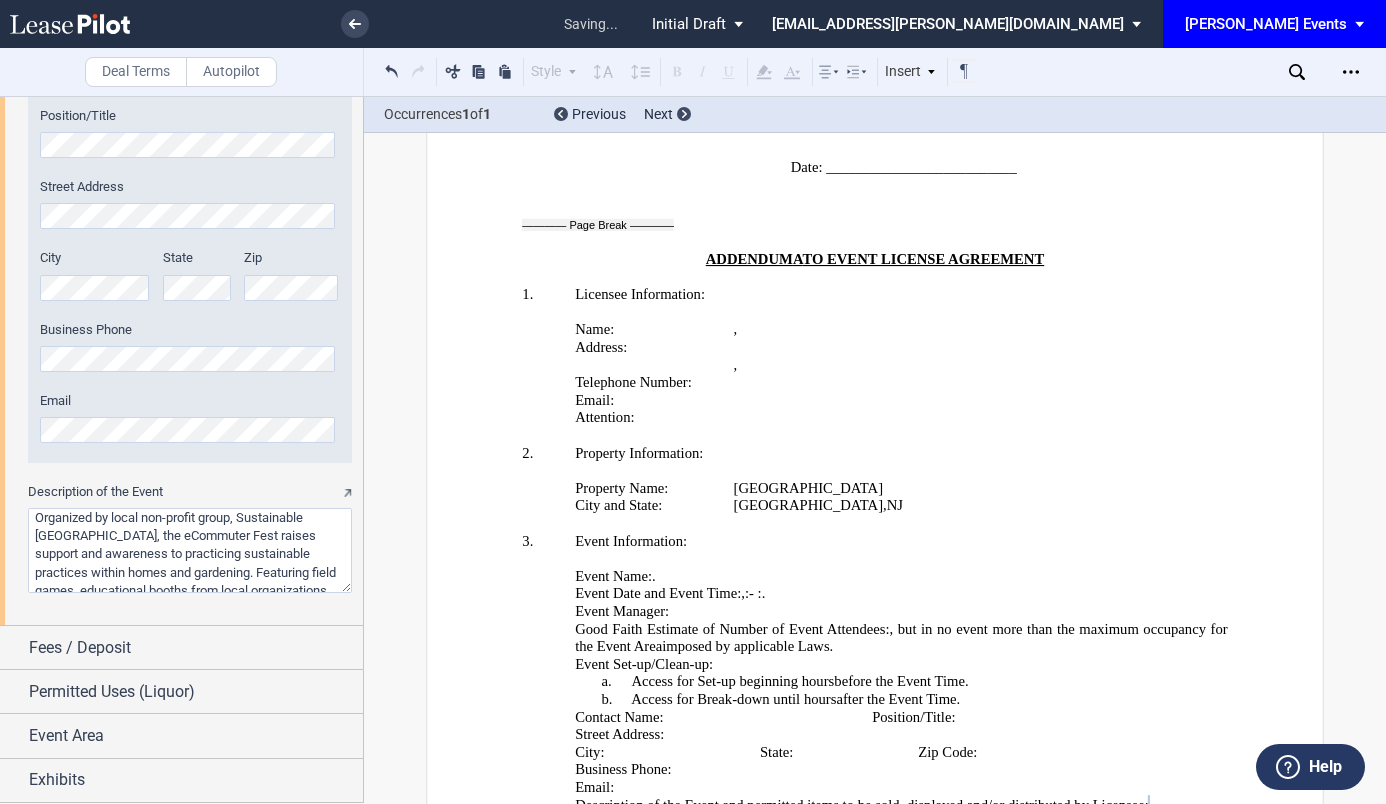 drag, startPoint x: 217, startPoint y: 541, endPoint x: 120, endPoint y: 541, distance: 97 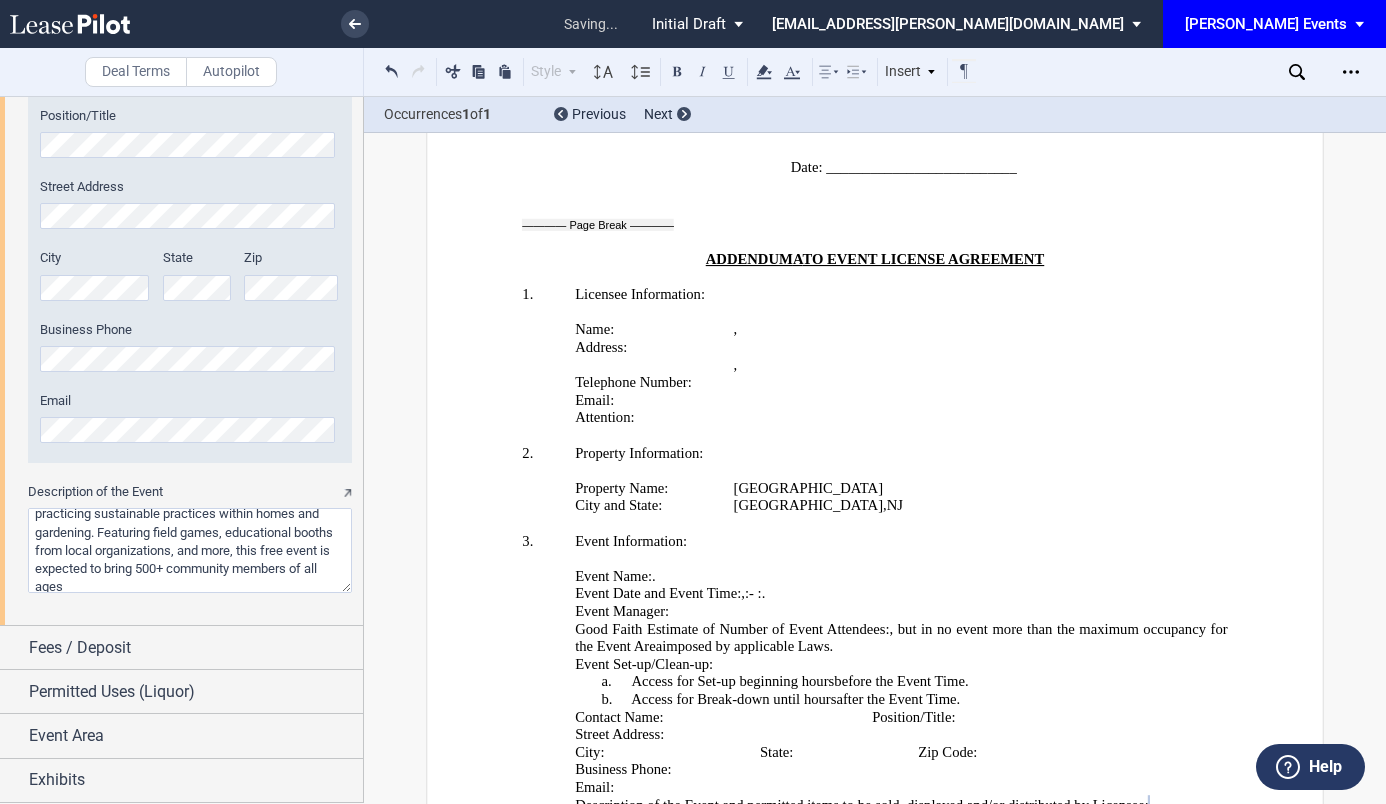 scroll, scrollTop: 44, scrollLeft: 0, axis: vertical 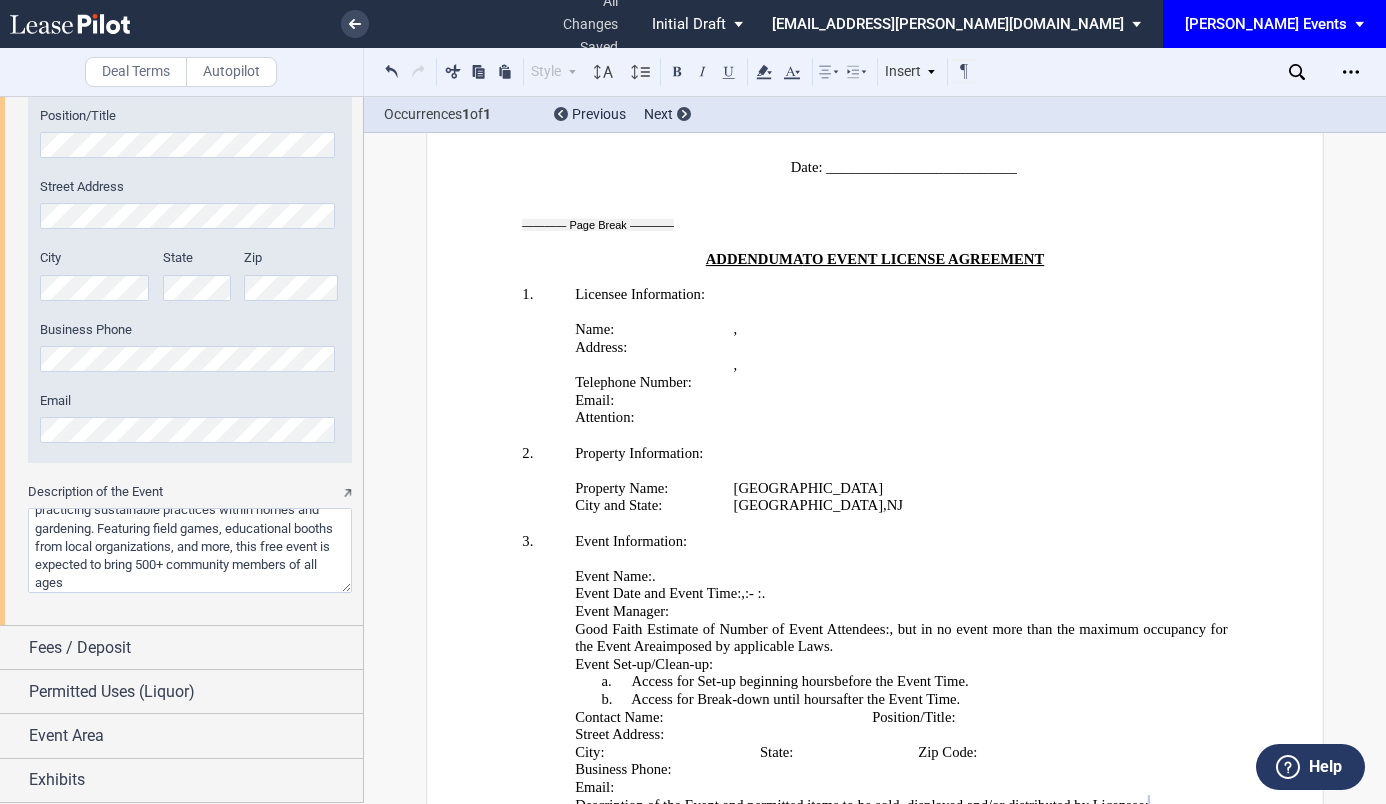 click on "Description of the Event" at bounding box center (190, 550) 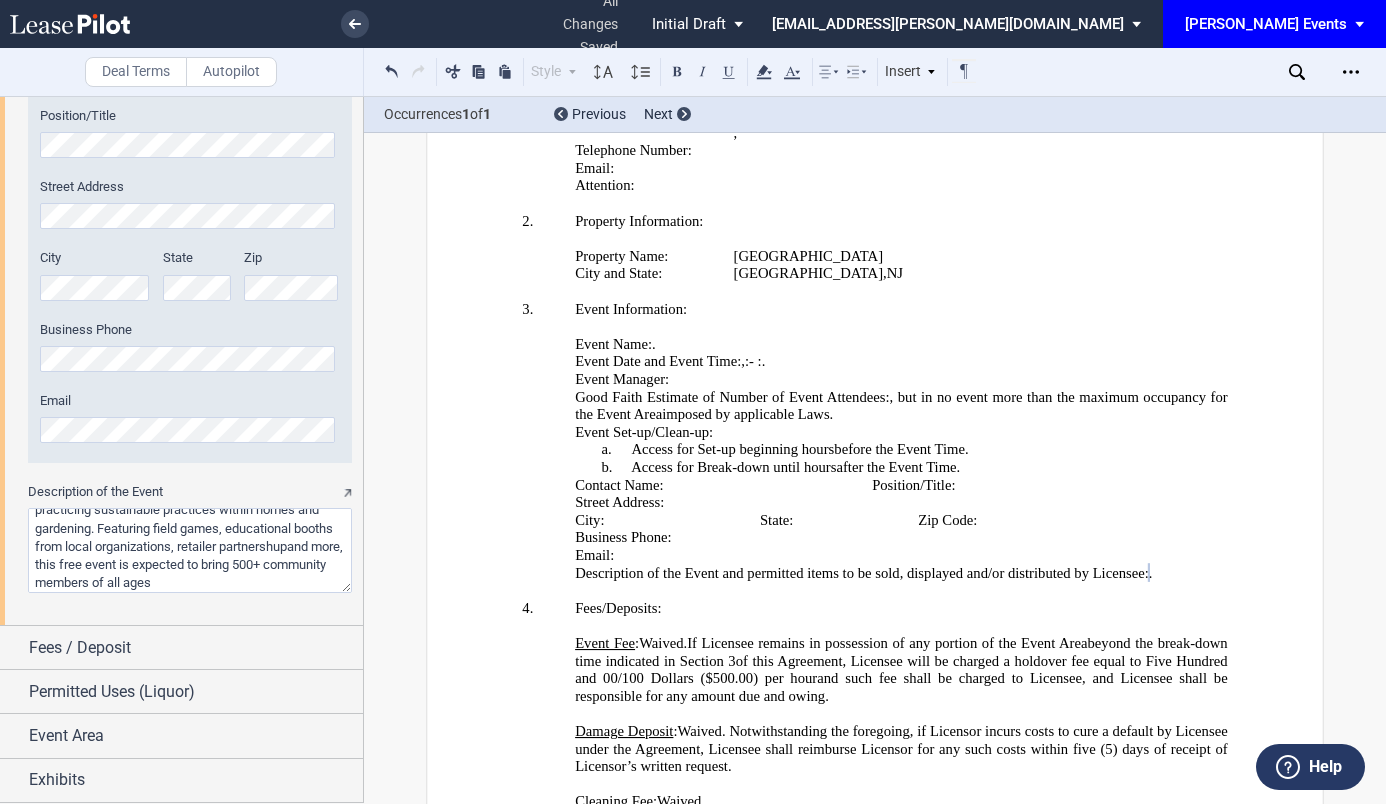 scroll, scrollTop: 3887, scrollLeft: 0, axis: vertical 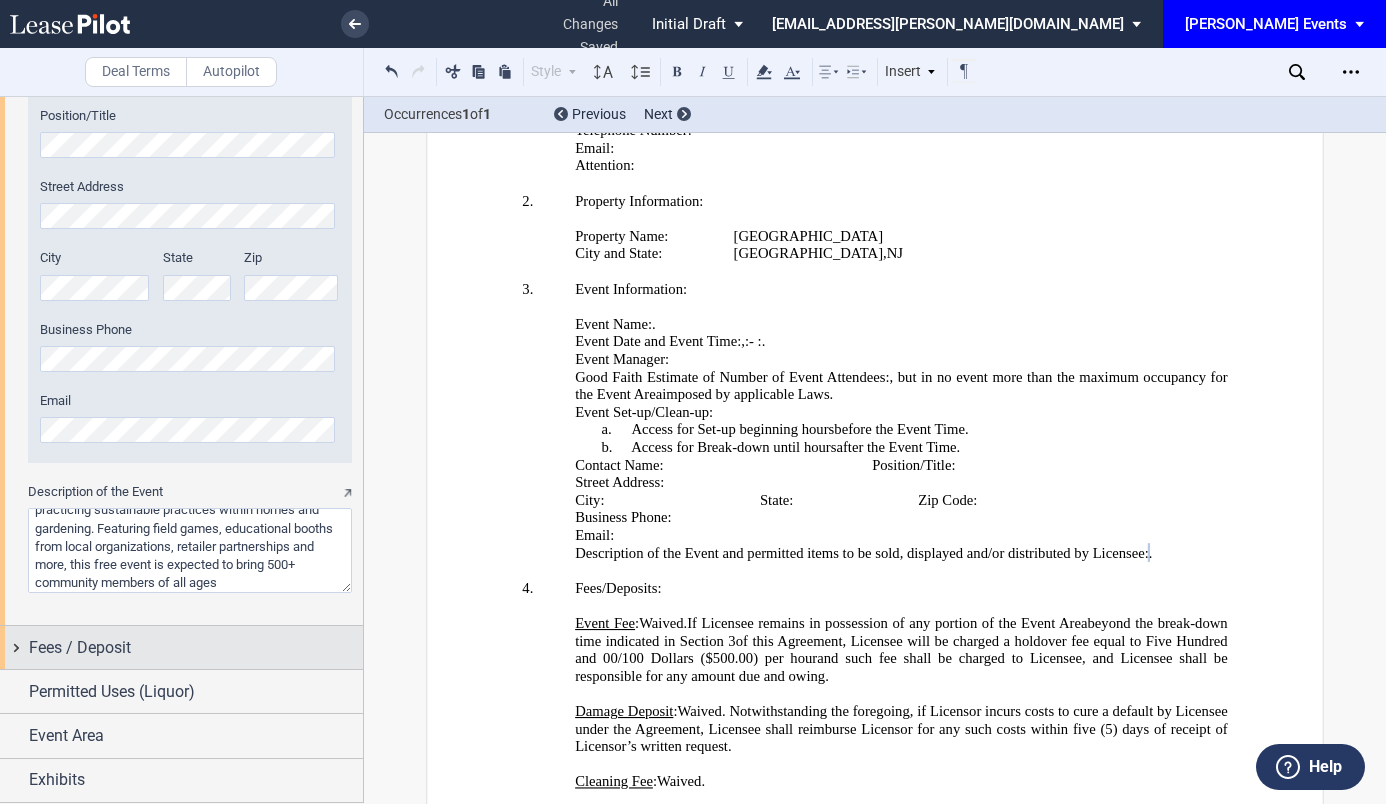 type on "Organized by local non-profit group, Sustainable Princeton, this event raises support and awareness to practicing sustainable practices within homes and gardening. Featuring field games, educational booths from local organizations, retailer partnerships and more, this free event is expected to bring 500+ community members of all ages" 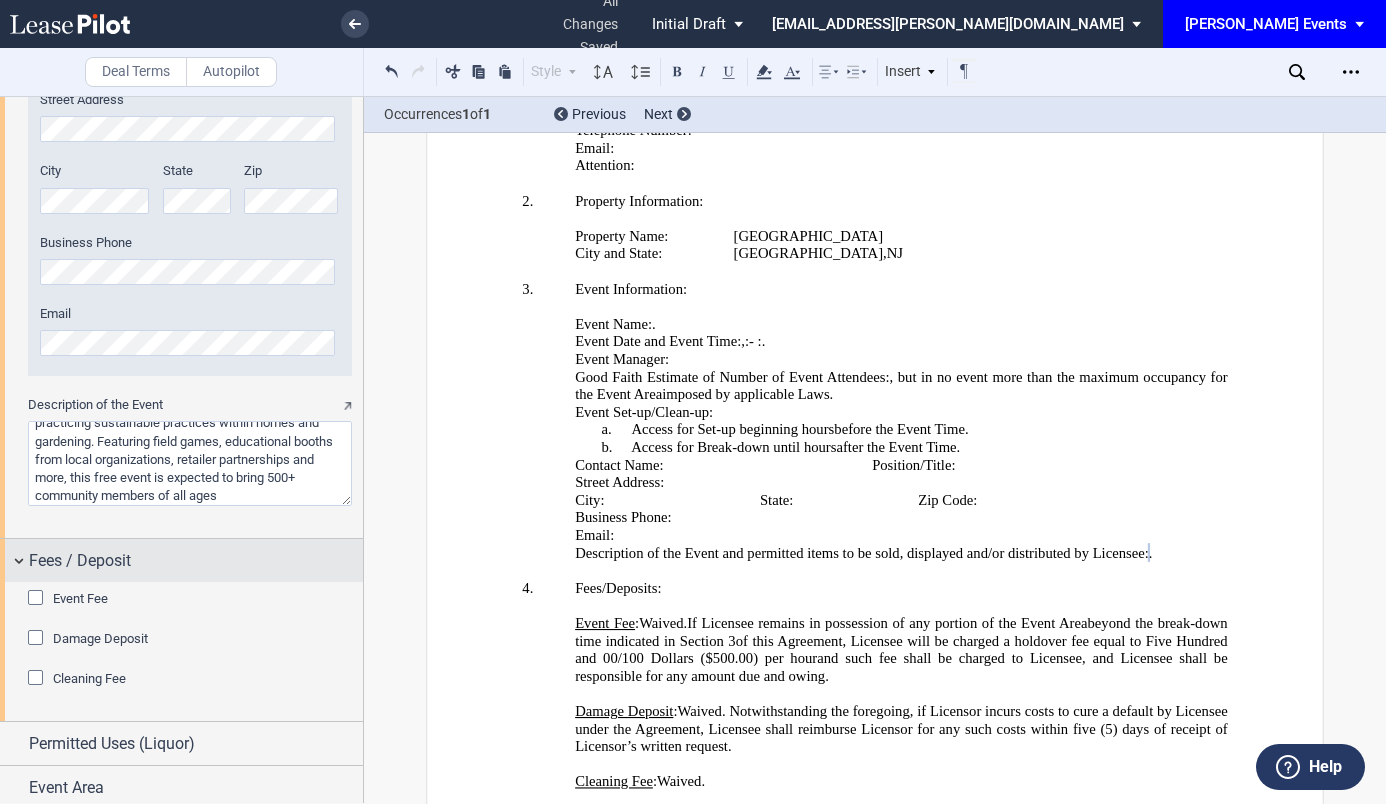 scroll, scrollTop: 2559, scrollLeft: 0, axis: vertical 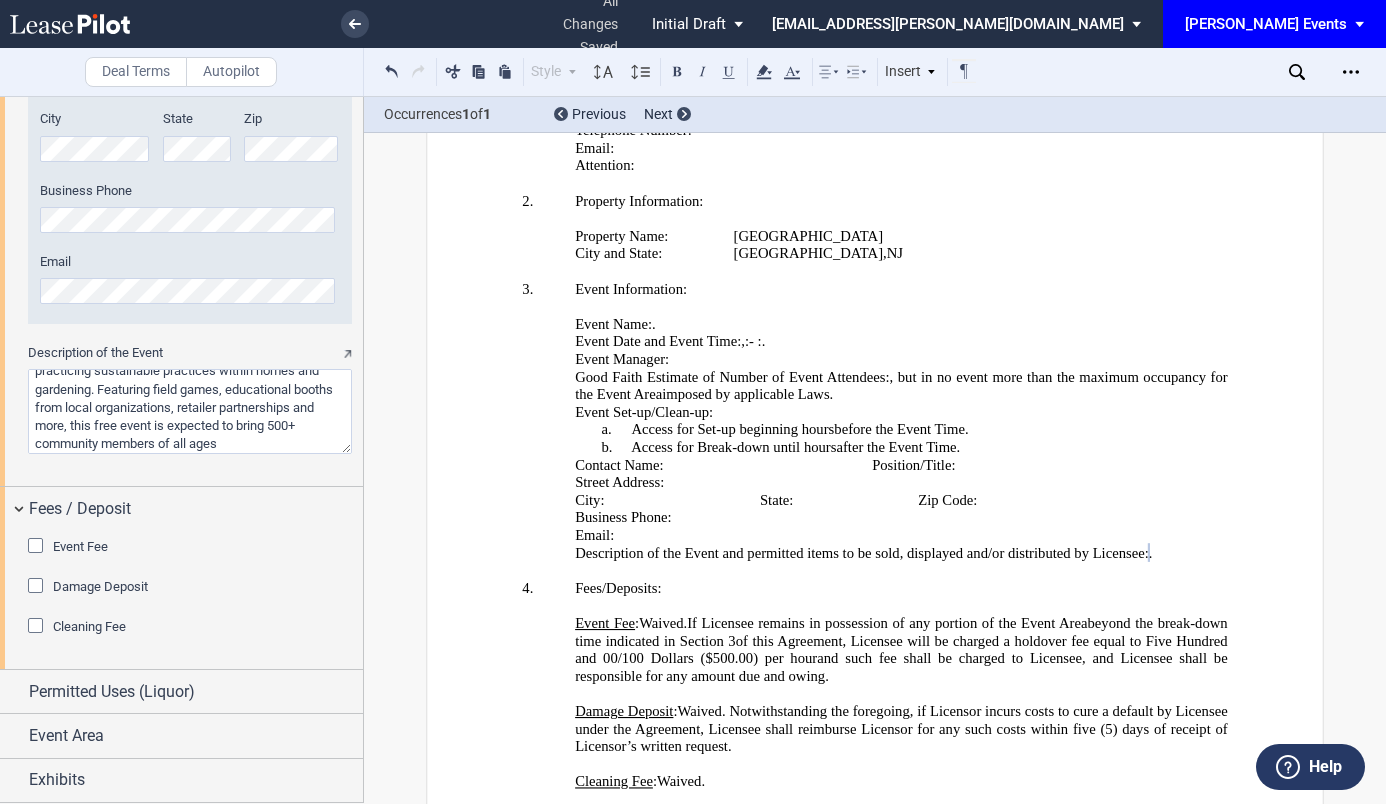 click 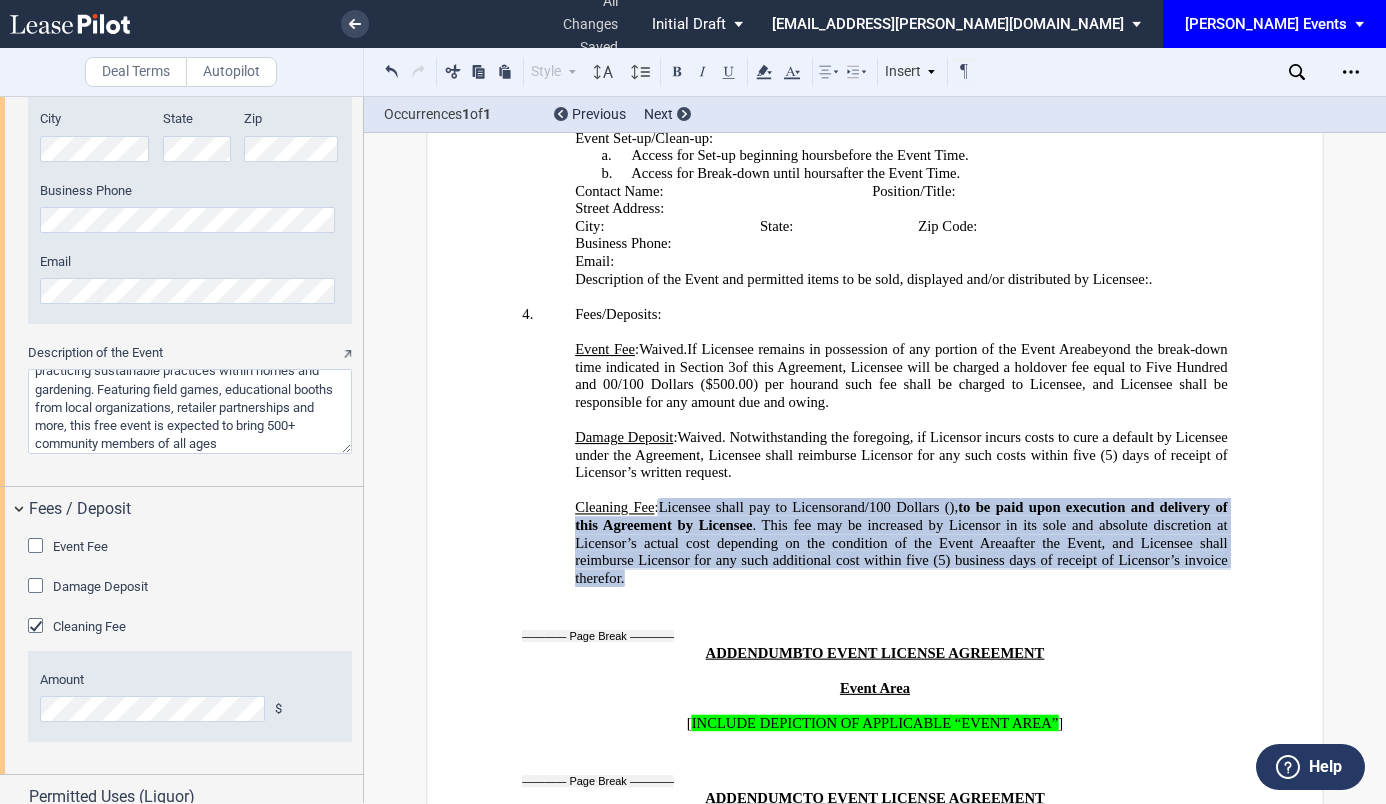 scroll, scrollTop: 4178, scrollLeft: 0, axis: vertical 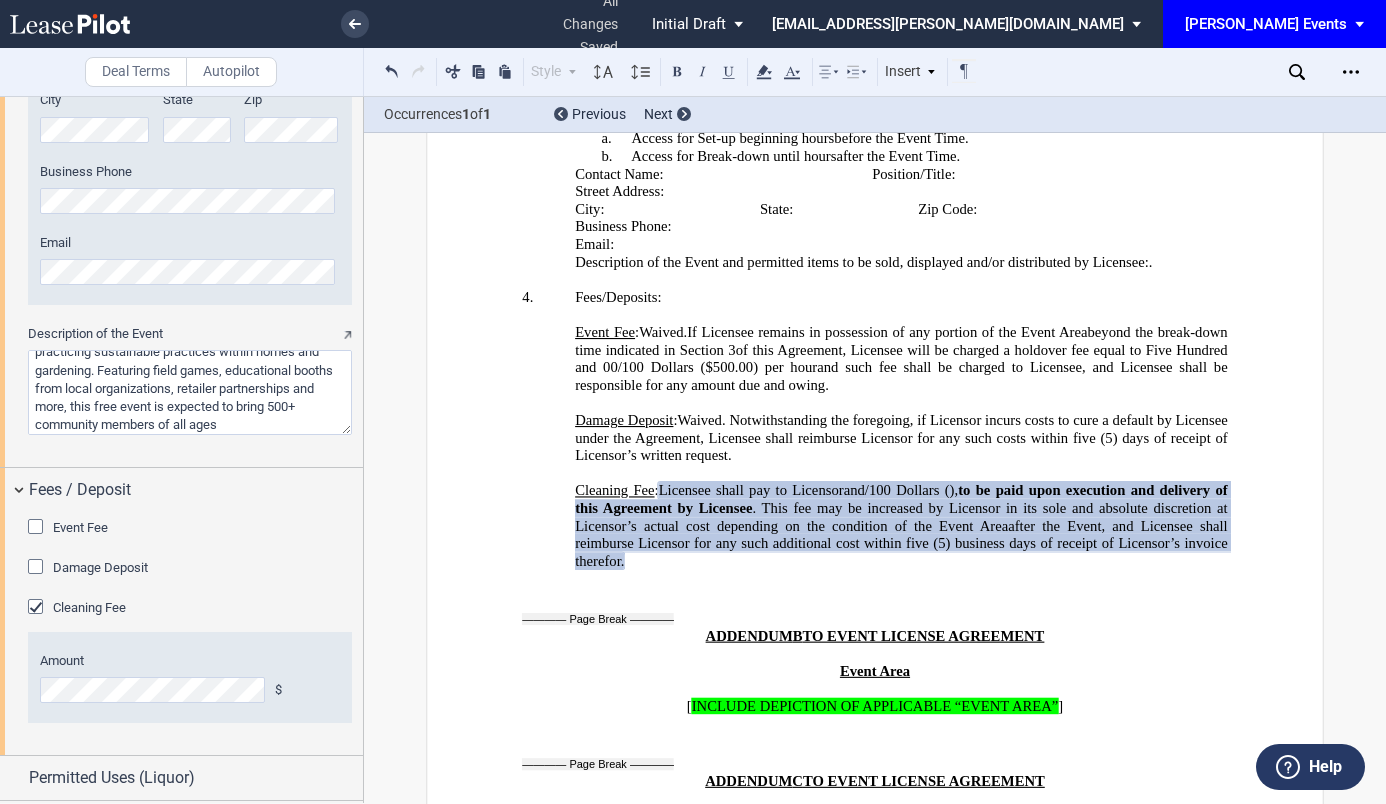 click 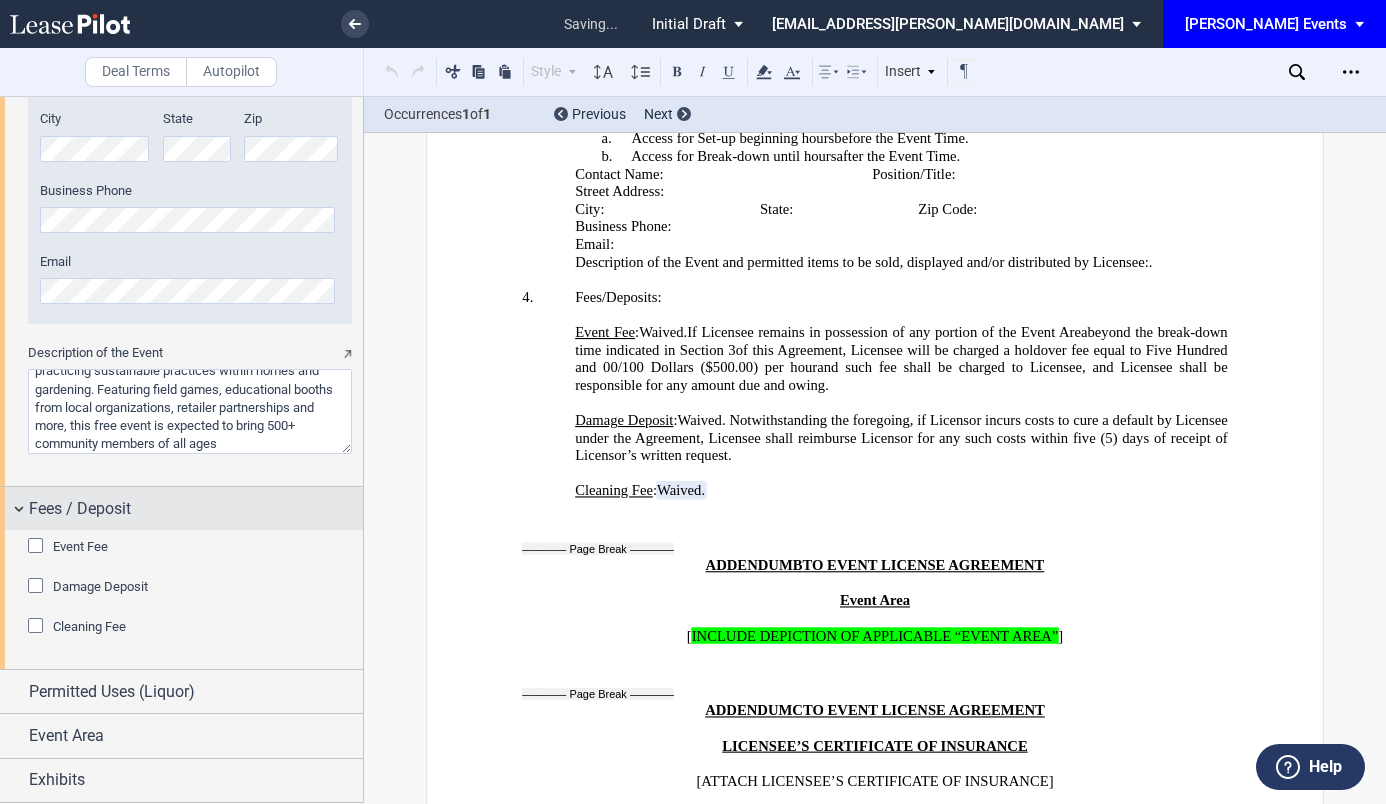 click on "Fees / Deposit" at bounding box center (181, 508) 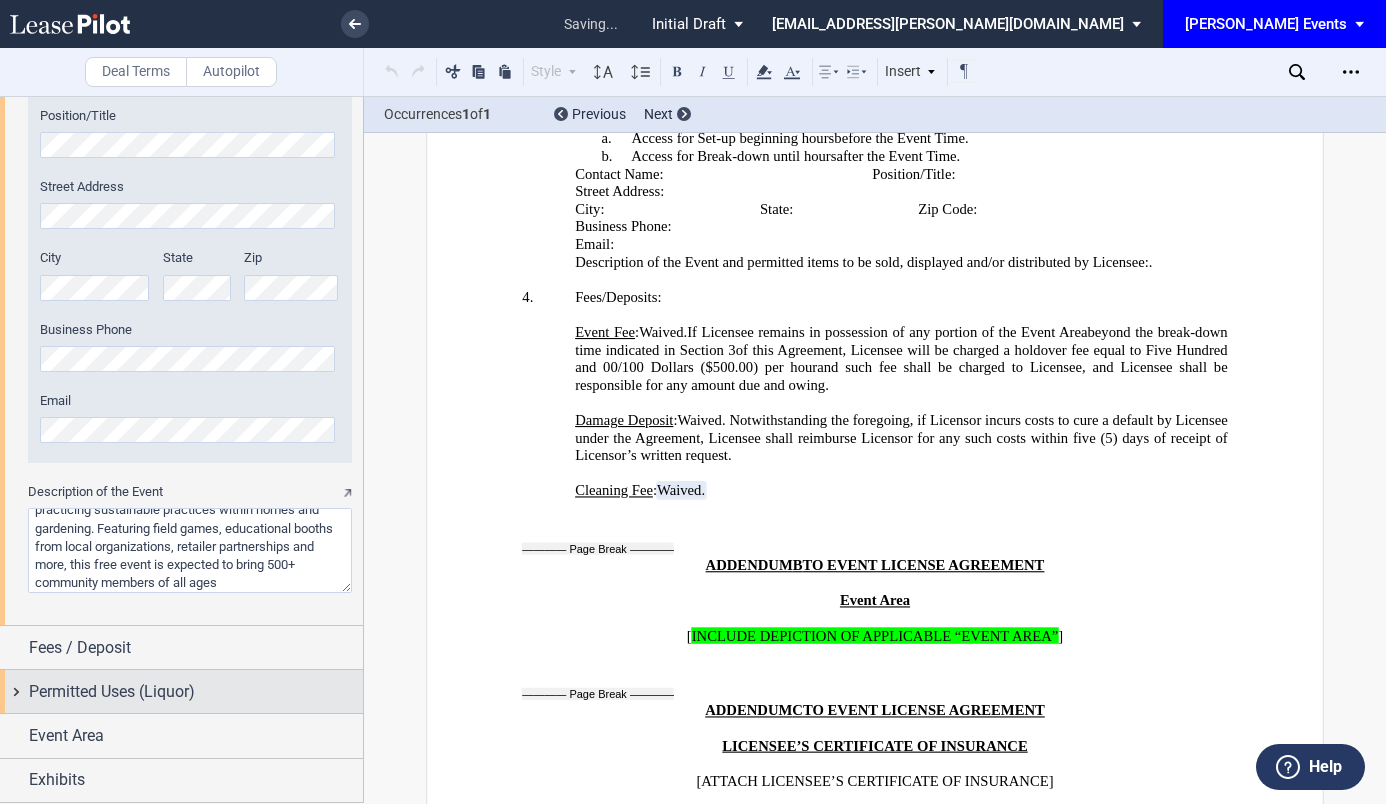 click on "Permitted Uses (Liquor)" at bounding box center [112, 692] 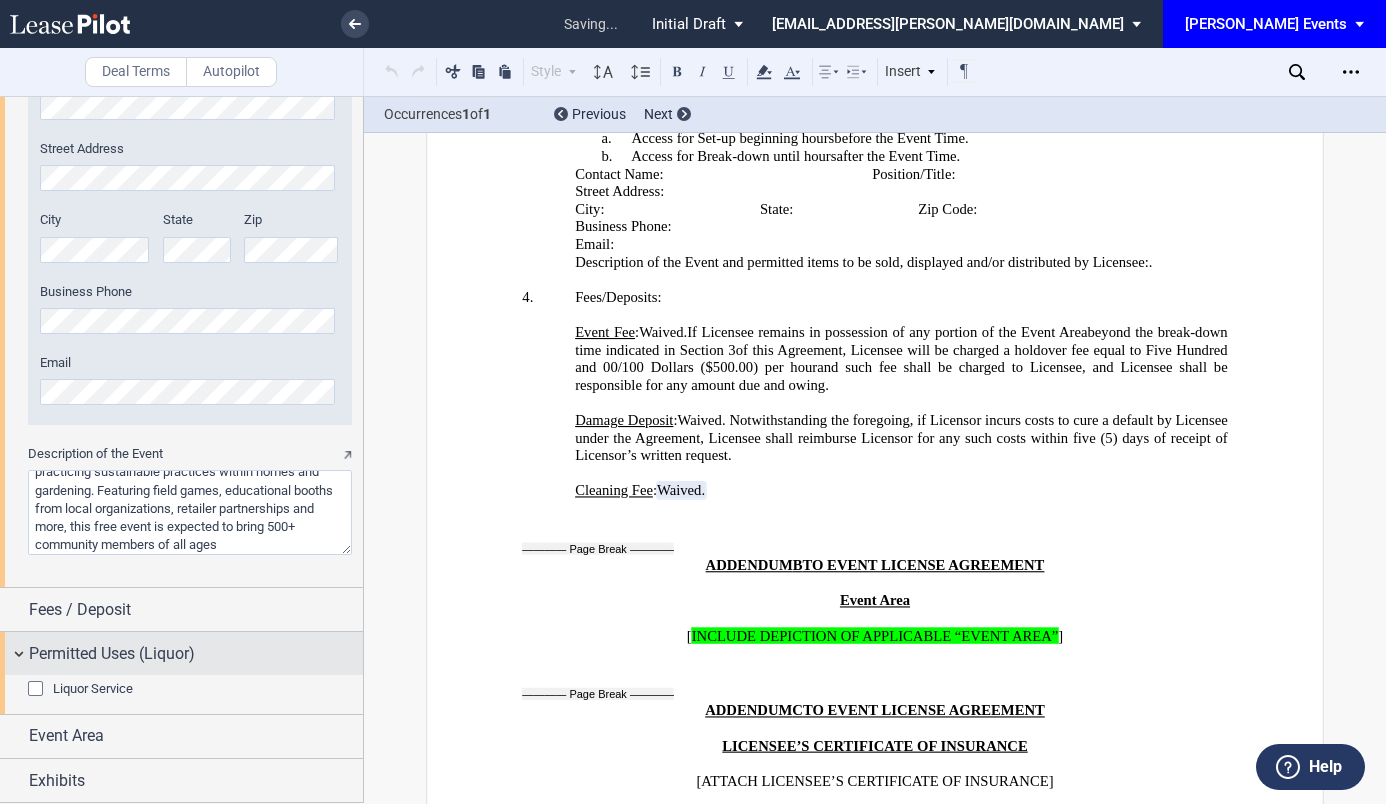 scroll, scrollTop: 2479, scrollLeft: 0, axis: vertical 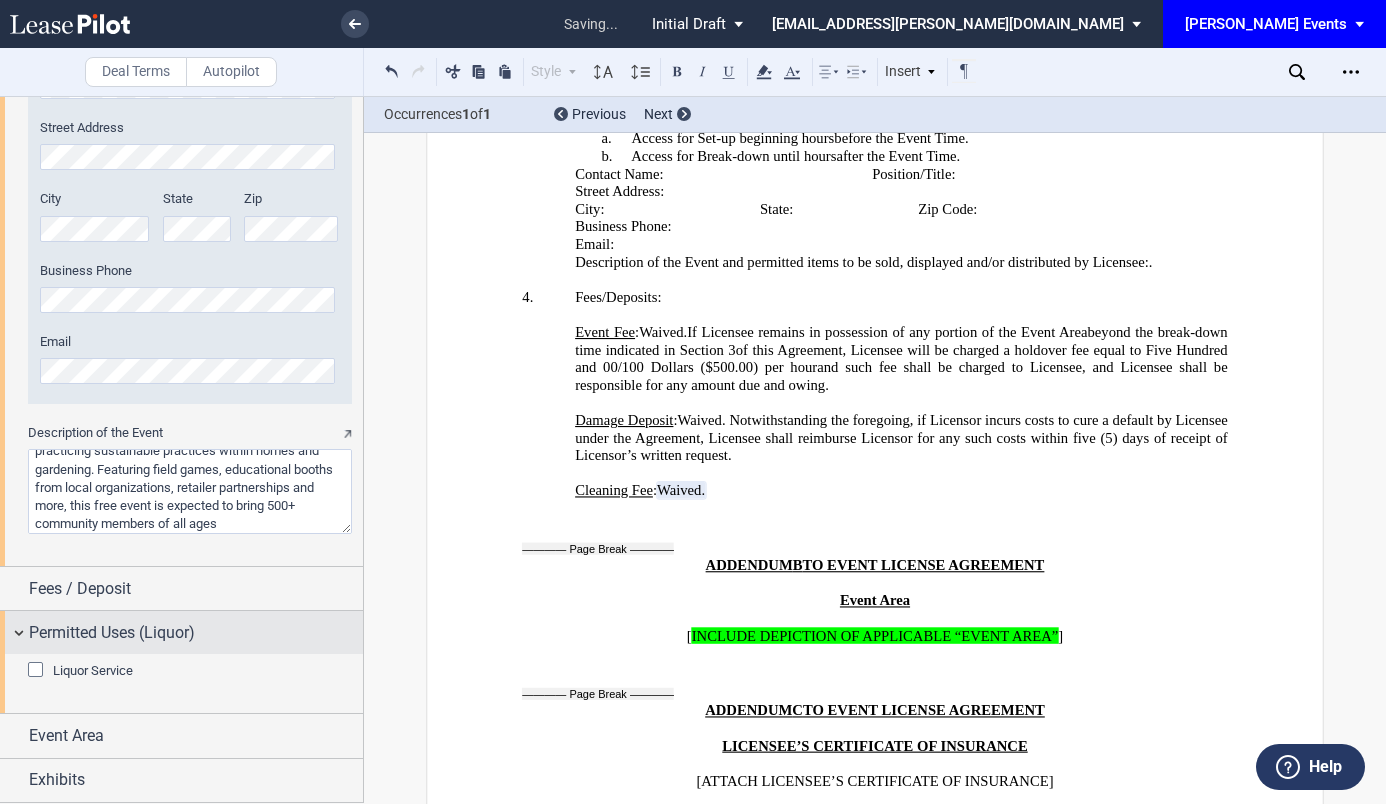 click on "Permitted Uses (Liquor)" at bounding box center [112, 633] 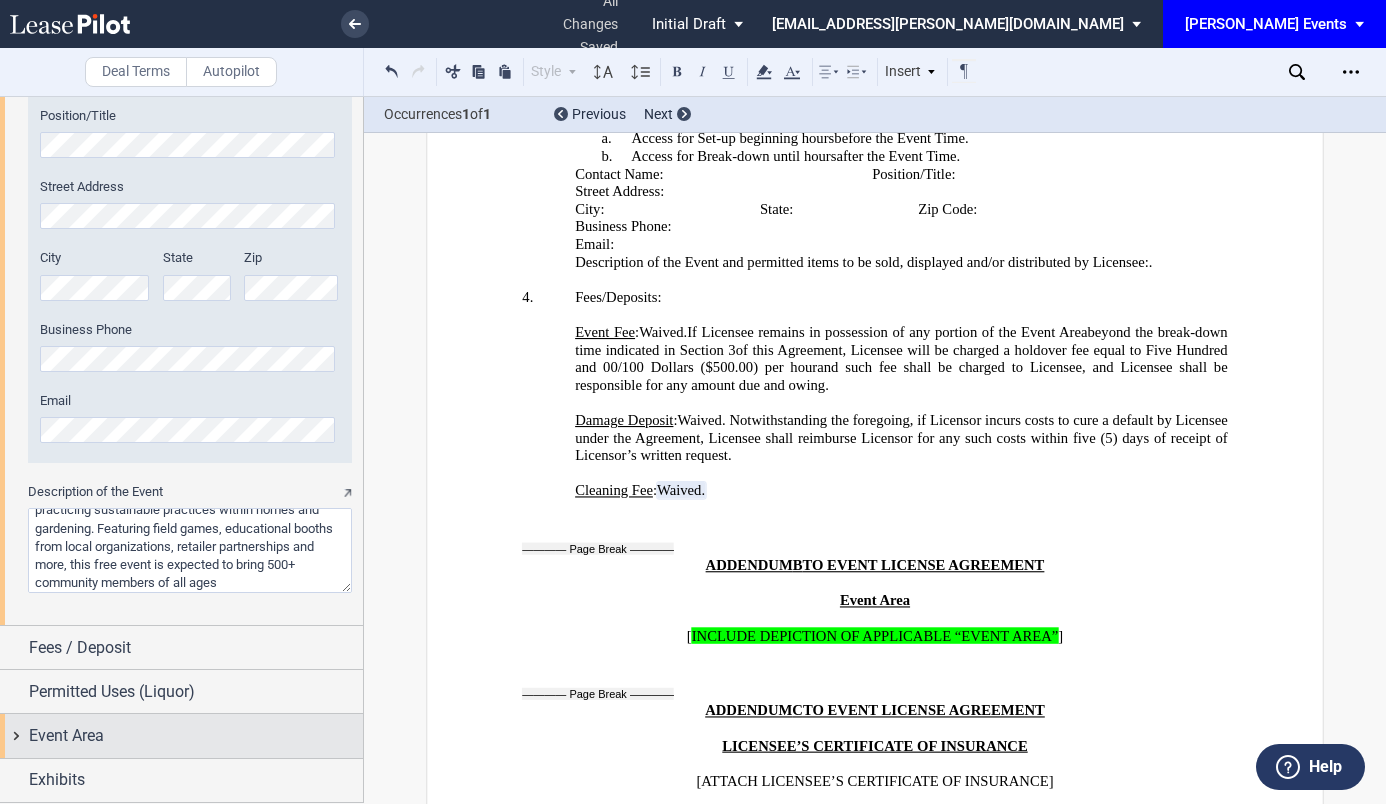 click on "Event Area" at bounding box center [196, 736] 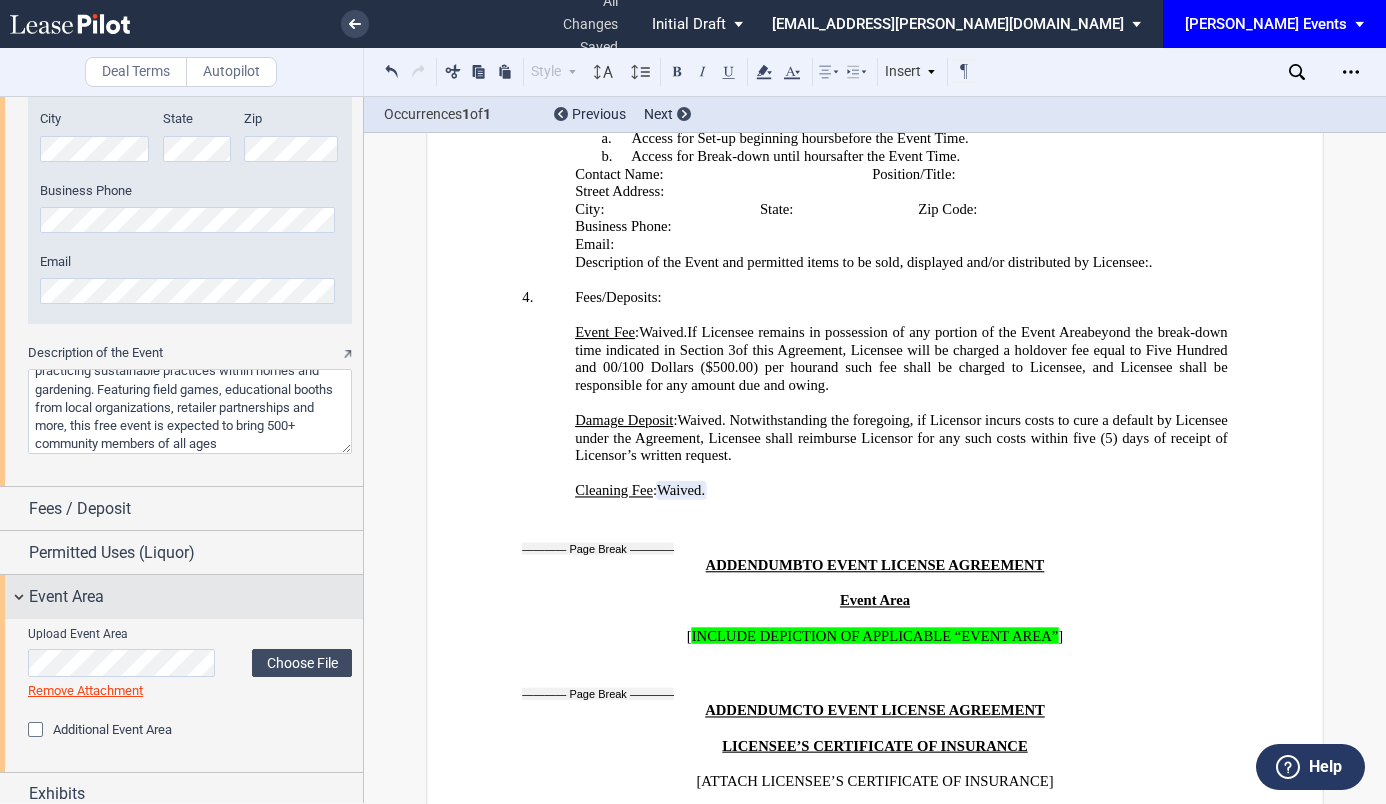 scroll, scrollTop: 2559, scrollLeft: 0, axis: vertical 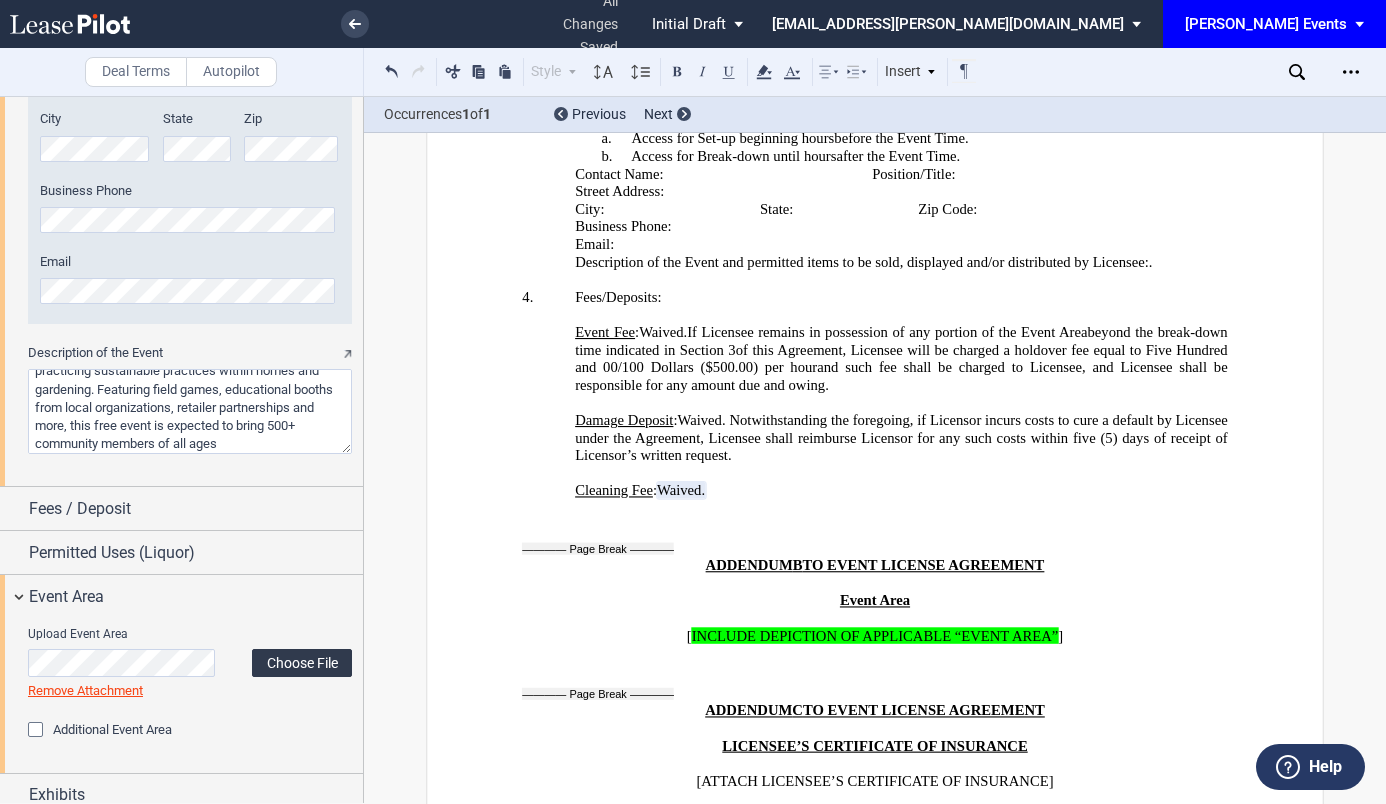 click on "Choose File" 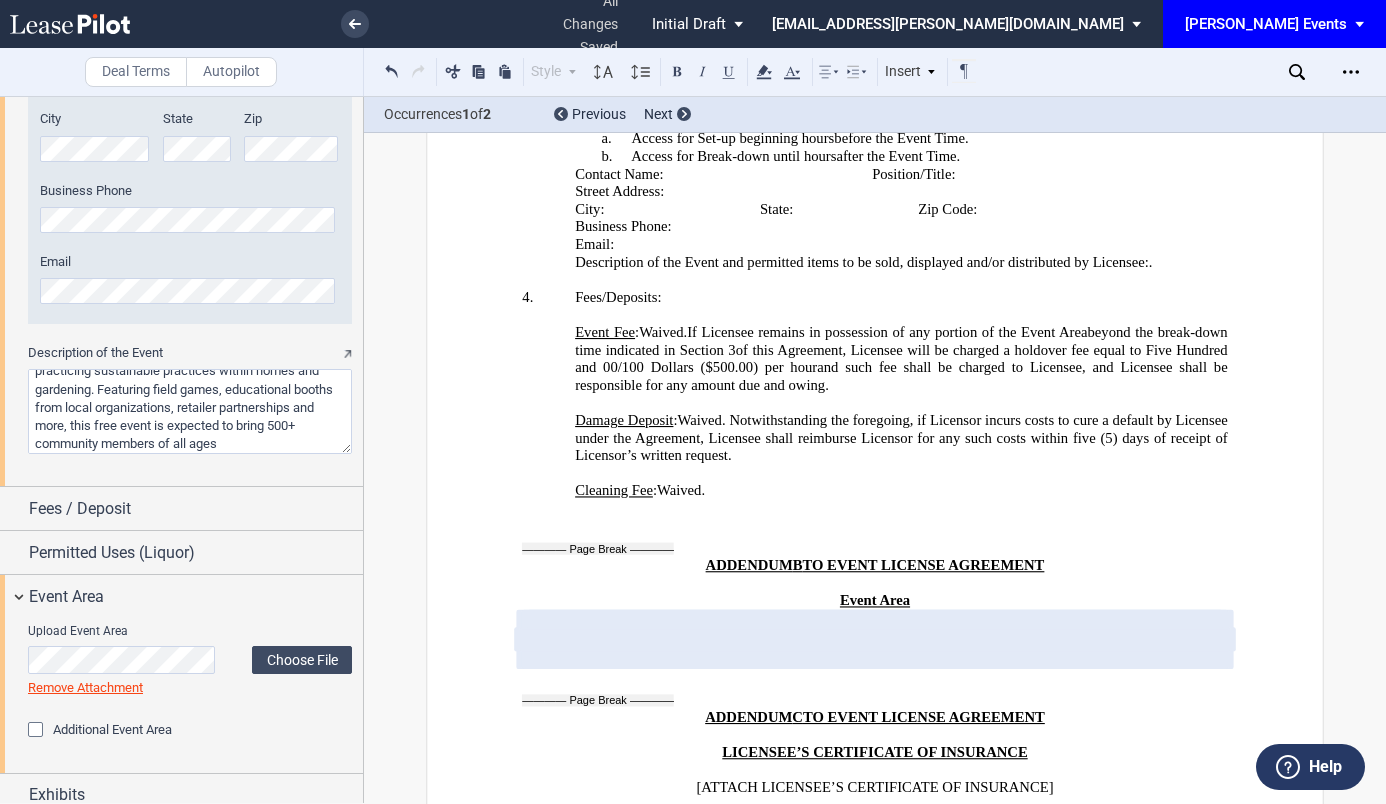 scroll, scrollTop: 2574, scrollLeft: 0, axis: vertical 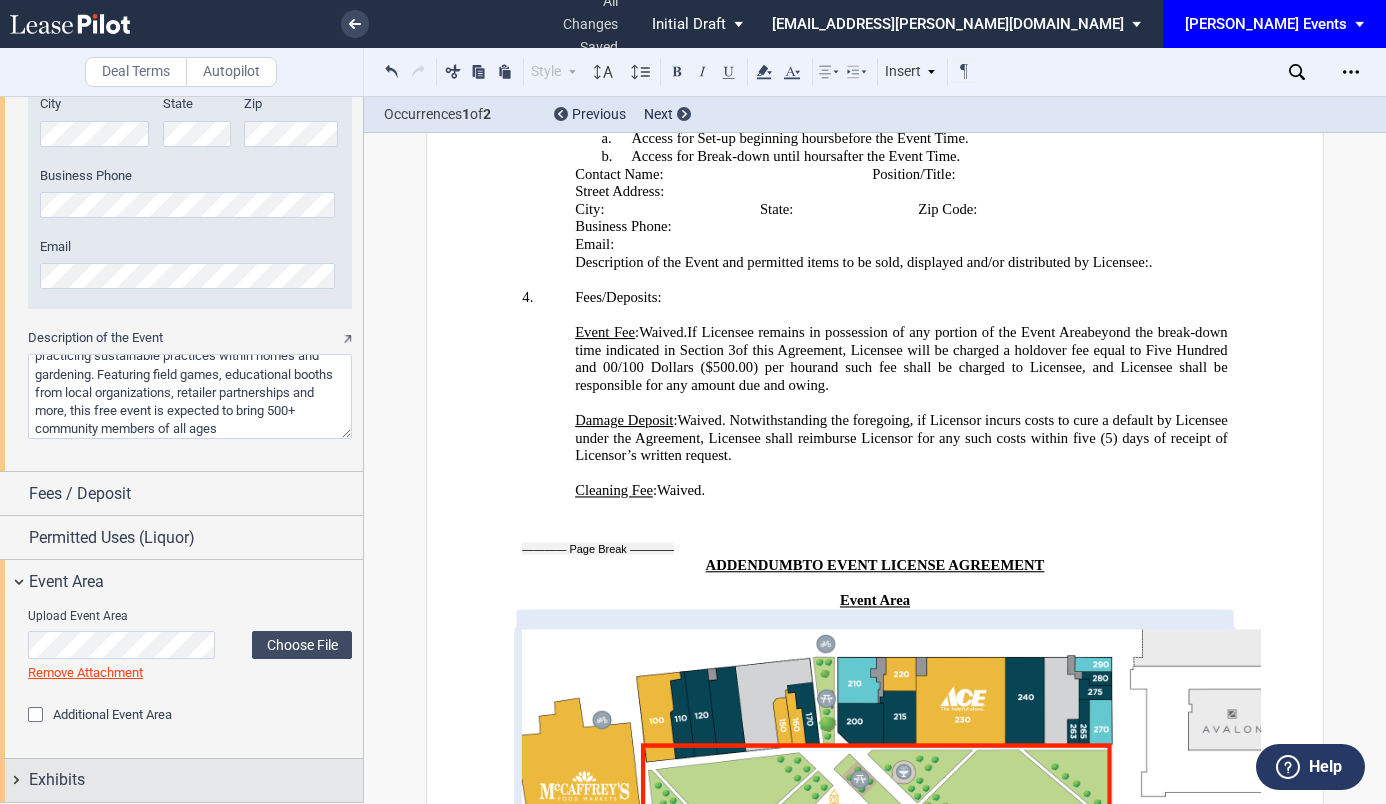 click on "Exhibits" at bounding box center (196, 780) 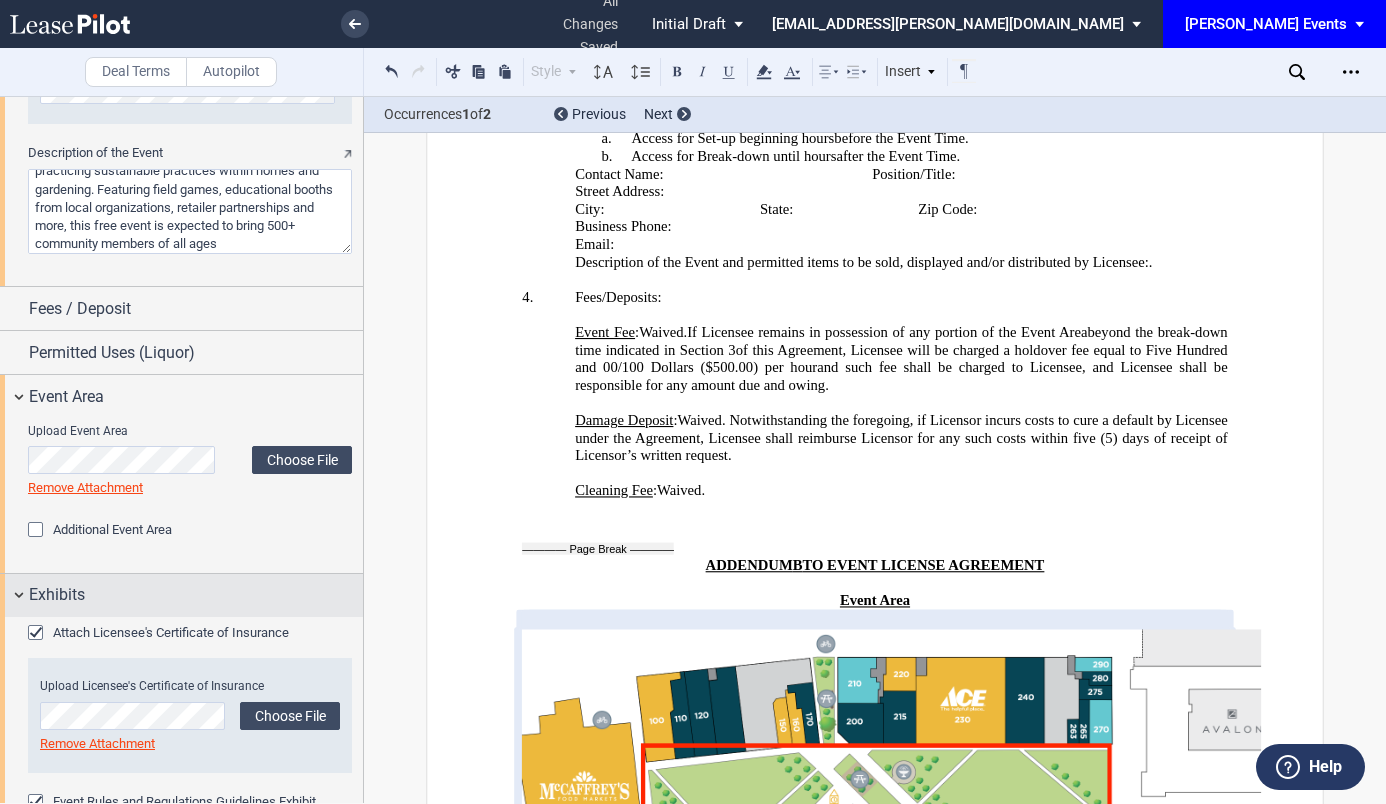 scroll, scrollTop: 2842, scrollLeft: 0, axis: vertical 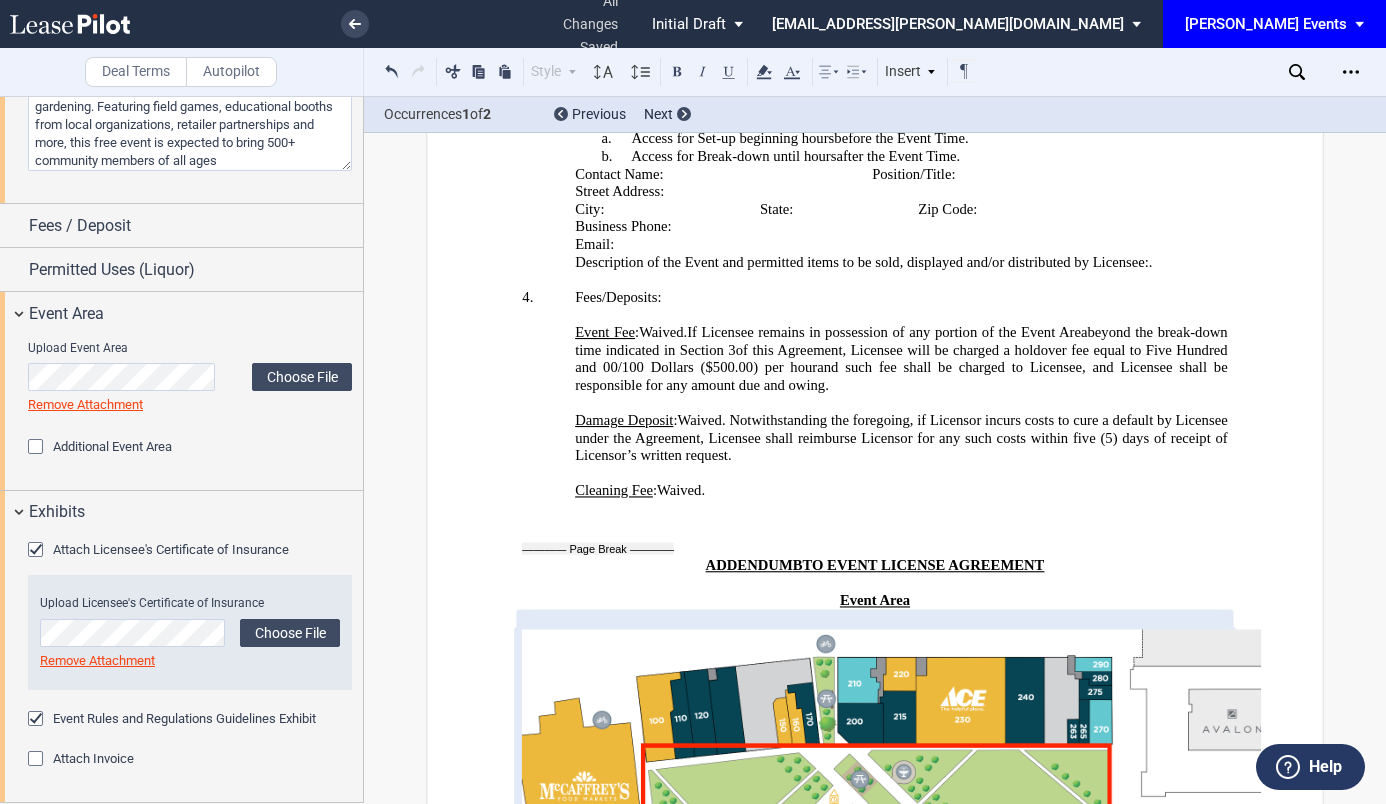 click 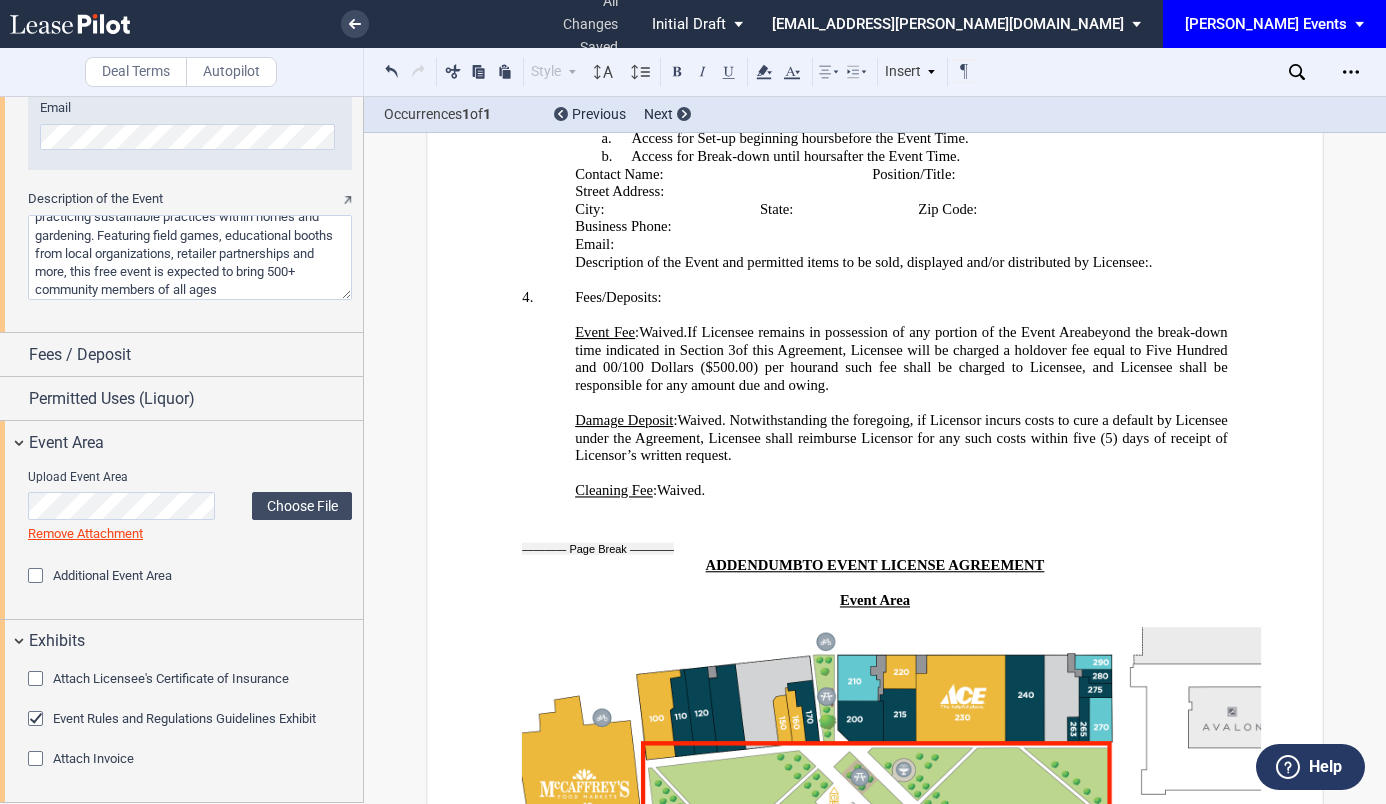 scroll, scrollTop: 2713, scrollLeft: 0, axis: vertical 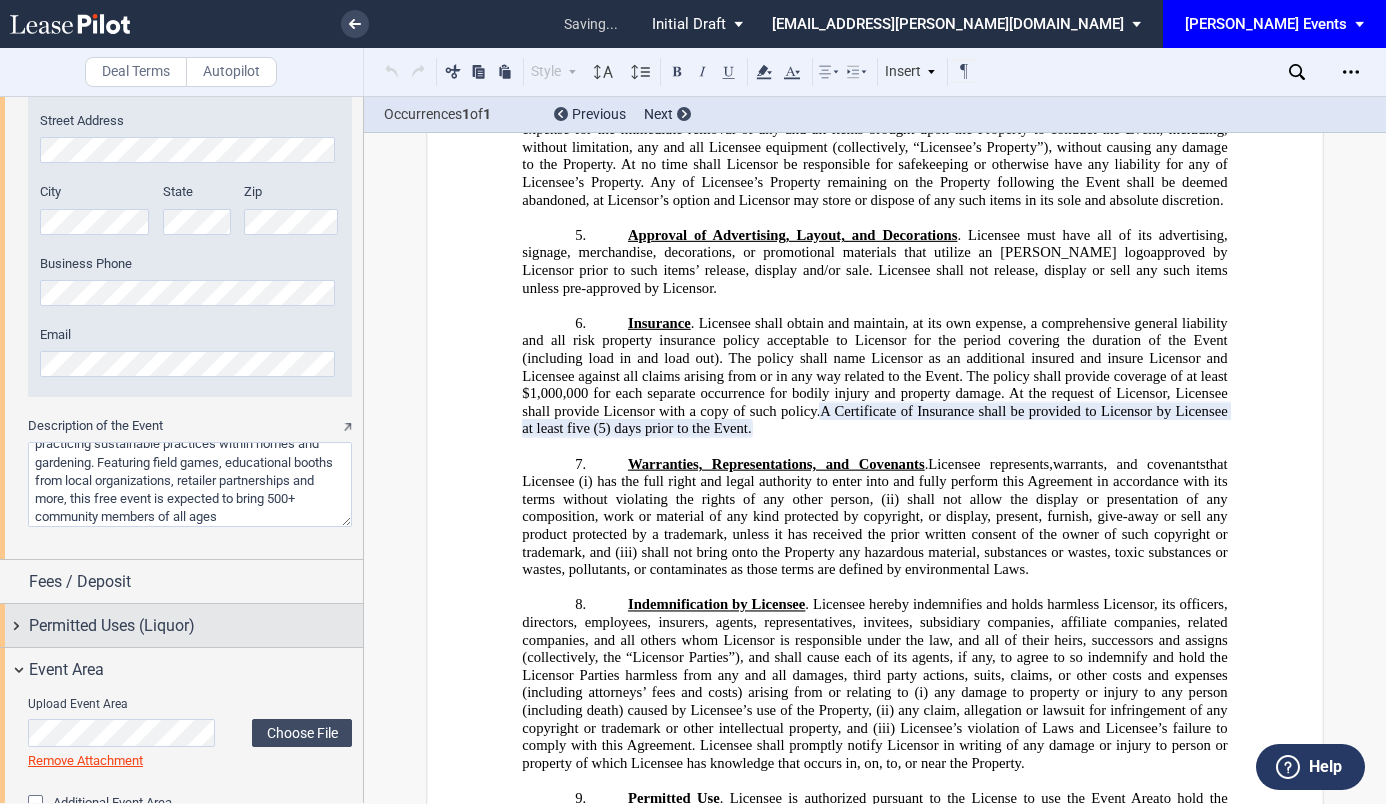 click on "Permitted Uses (Liquor)" at bounding box center (112, 626) 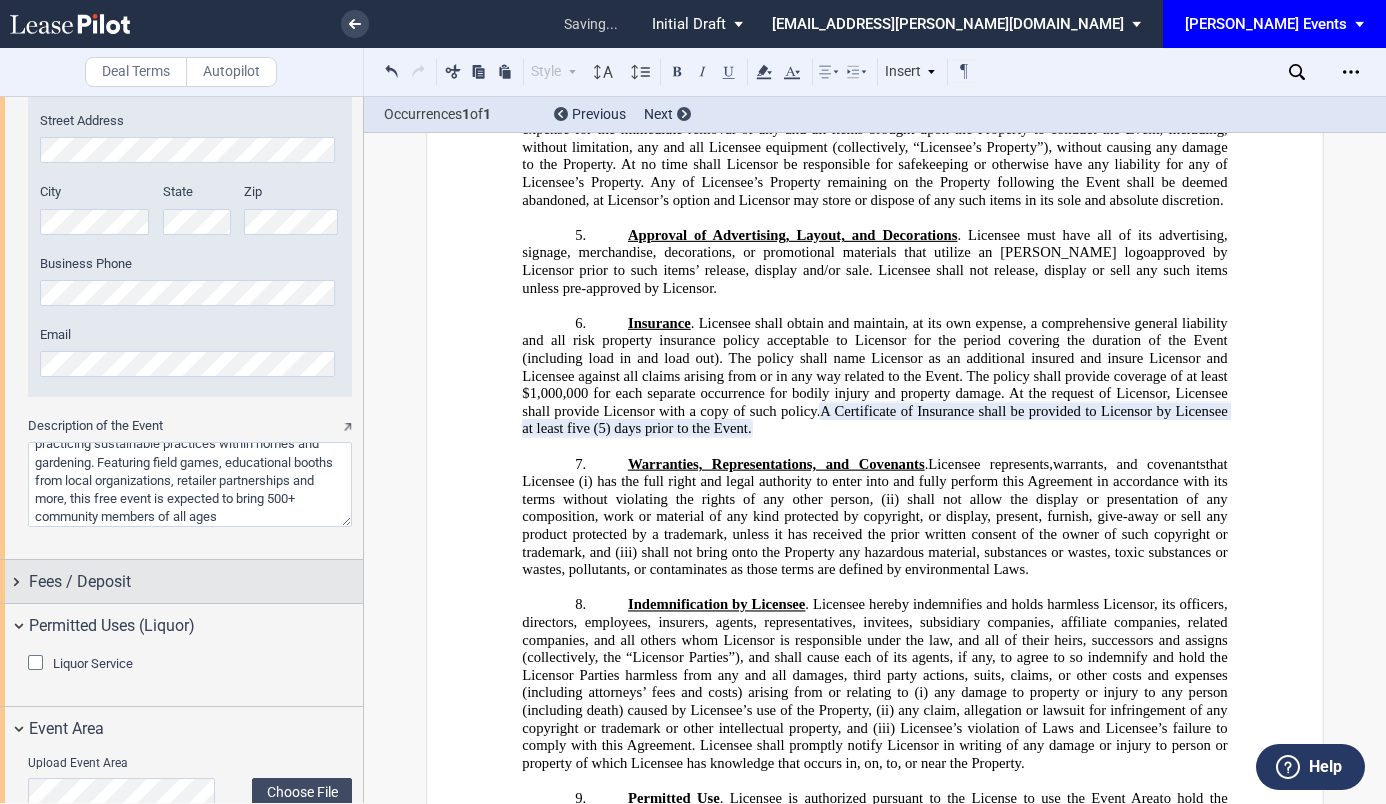 click on "Fees / Deposit" at bounding box center (196, 582) 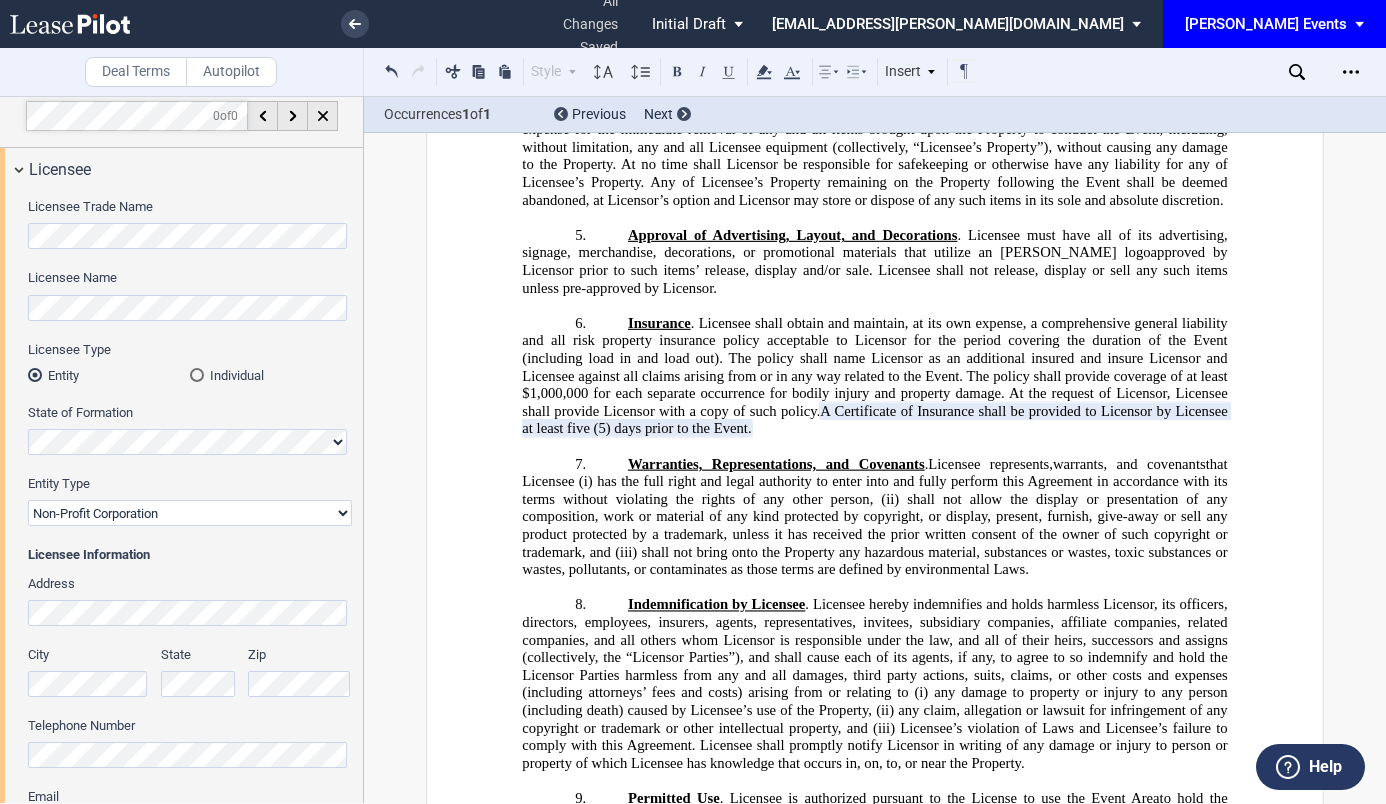 scroll, scrollTop: 0, scrollLeft: 0, axis: both 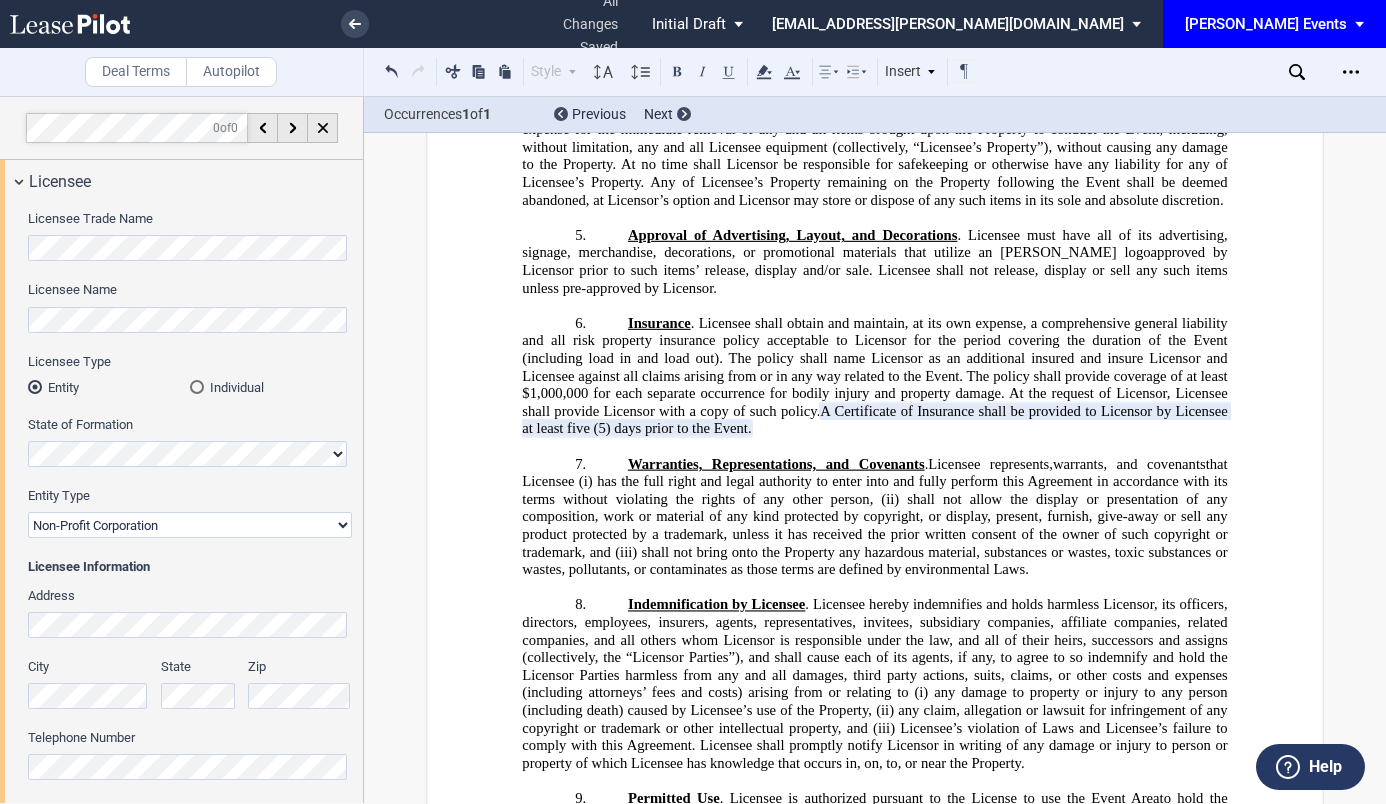 click on "Initial Draft" at bounding box center [689, 24] 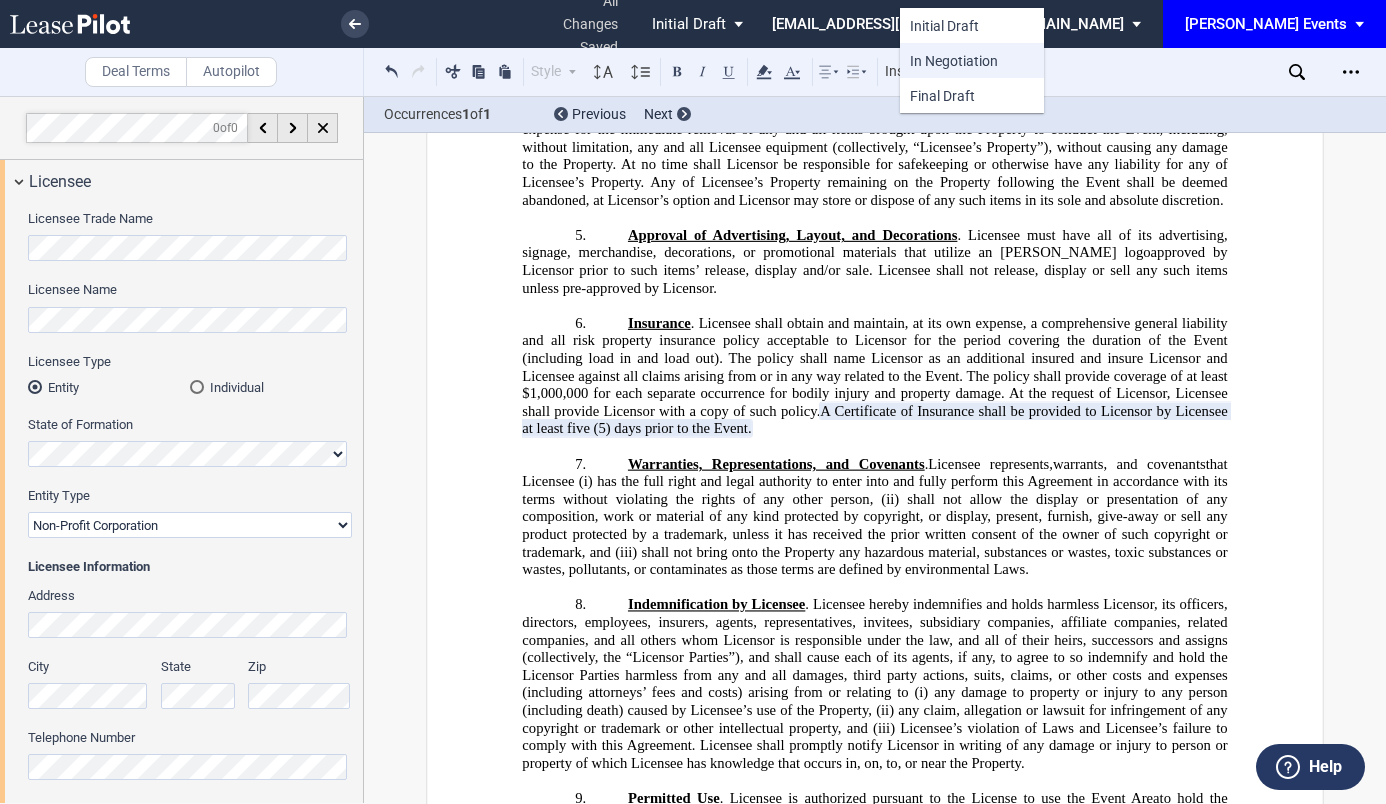 click on "In Negotiation" at bounding box center (954, 61) 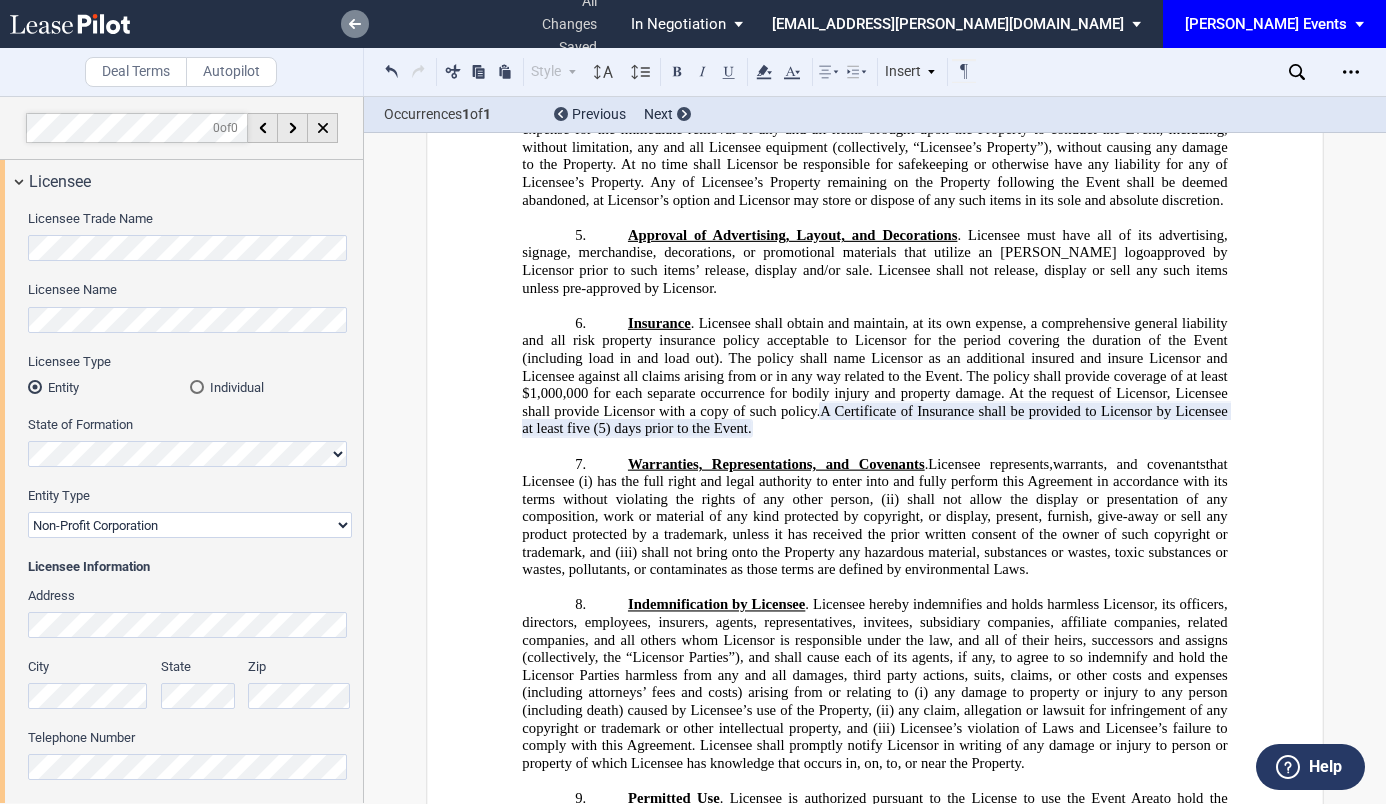 click 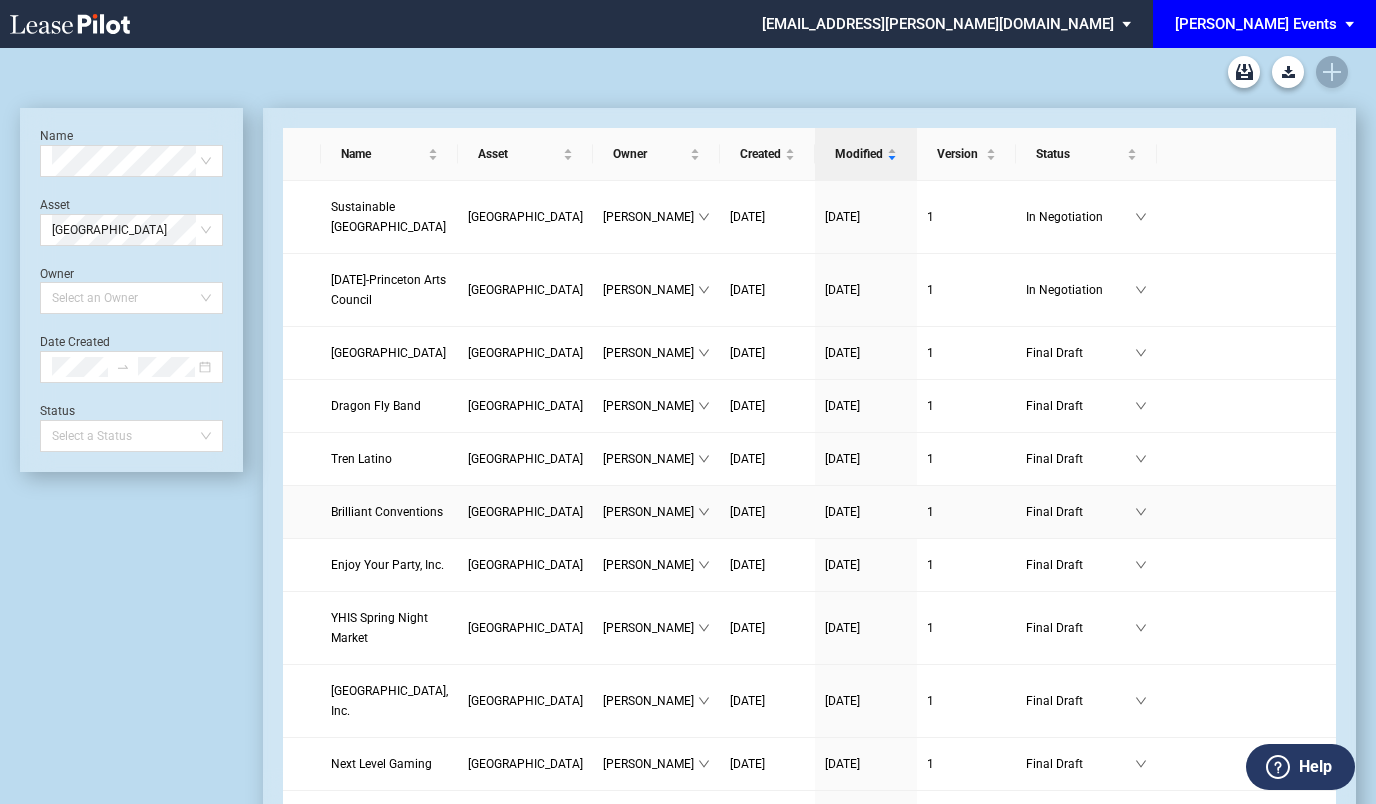 scroll, scrollTop: 0, scrollLeft: 0, axis: both 